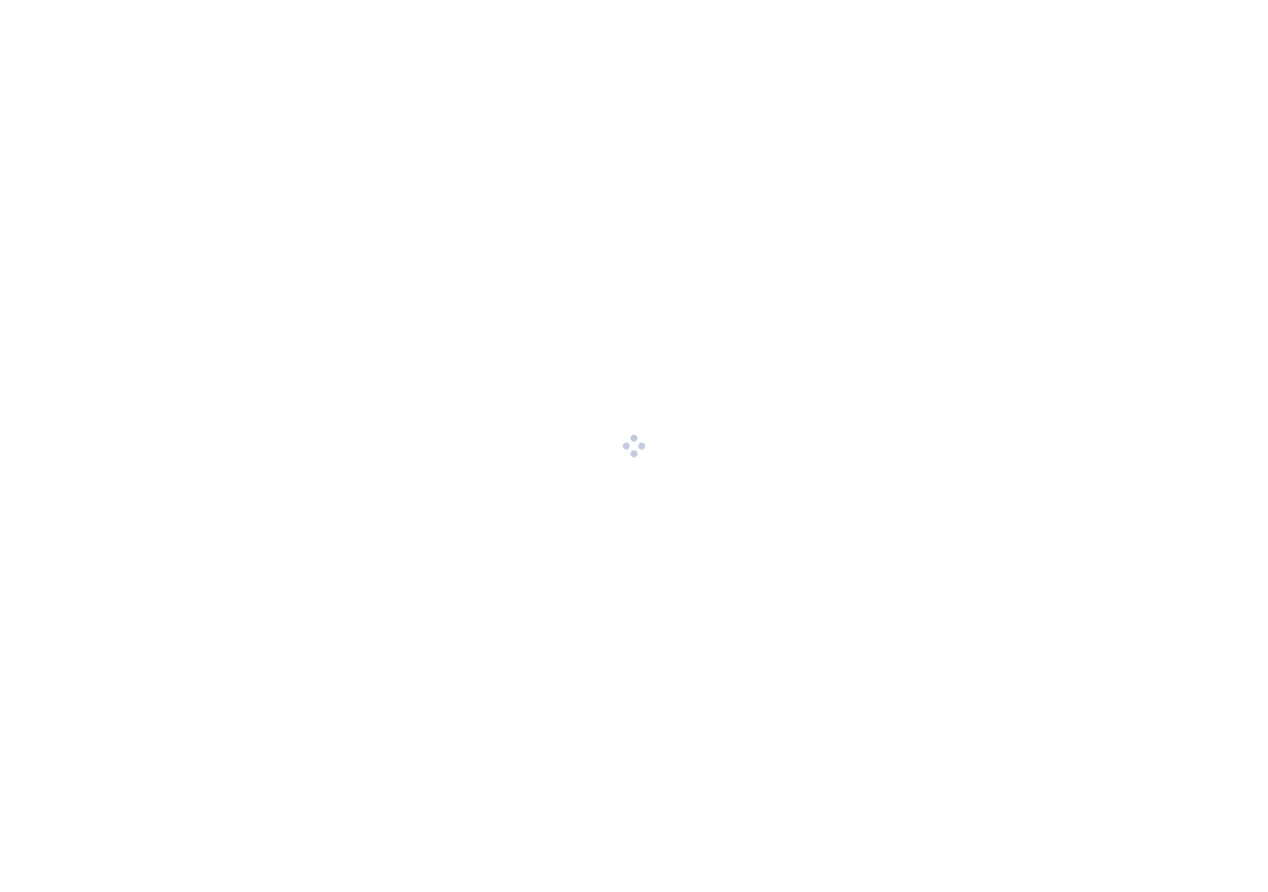 scroll, scrollTop: 0, scrollLeft: 0, axis: both 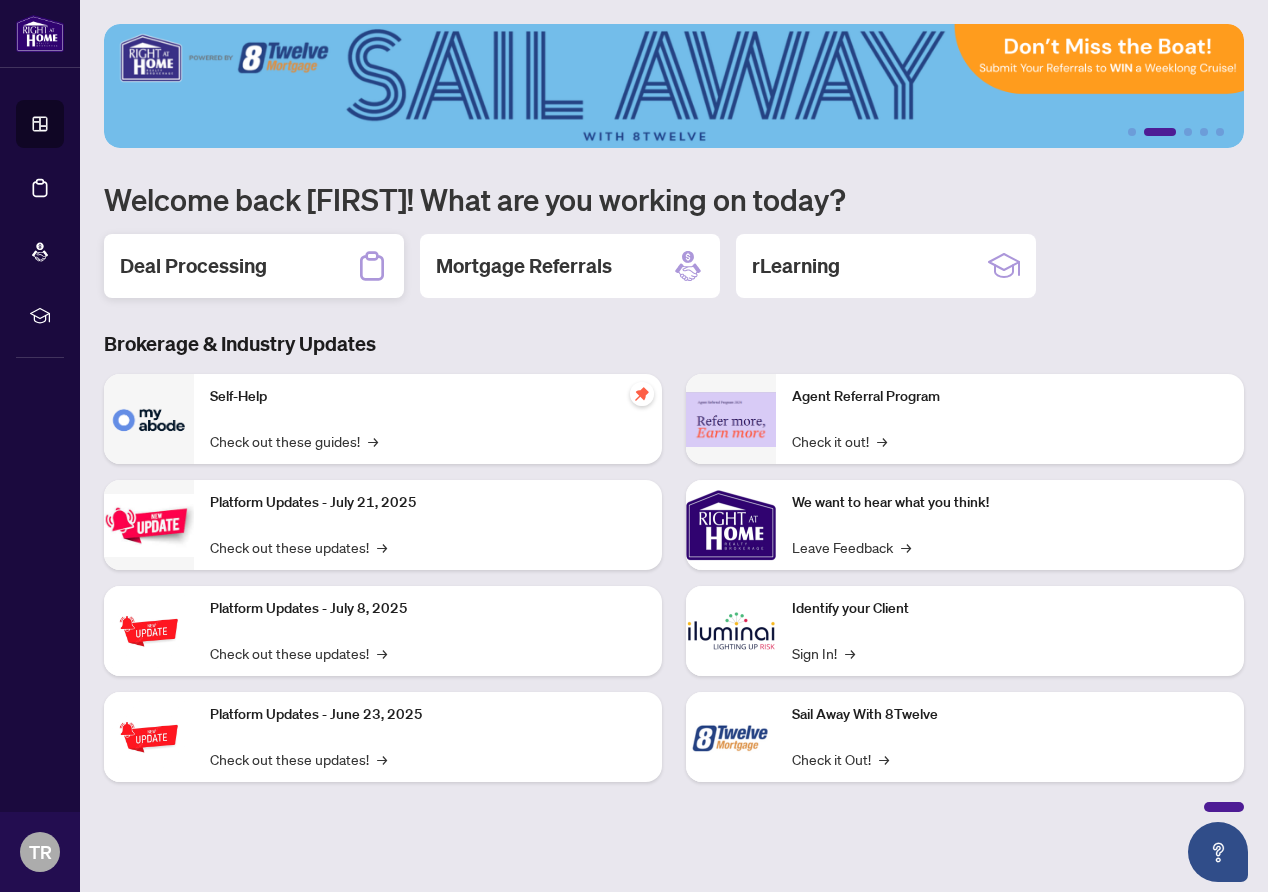 click on "Deal Processing" at bounding box center (254, 266) 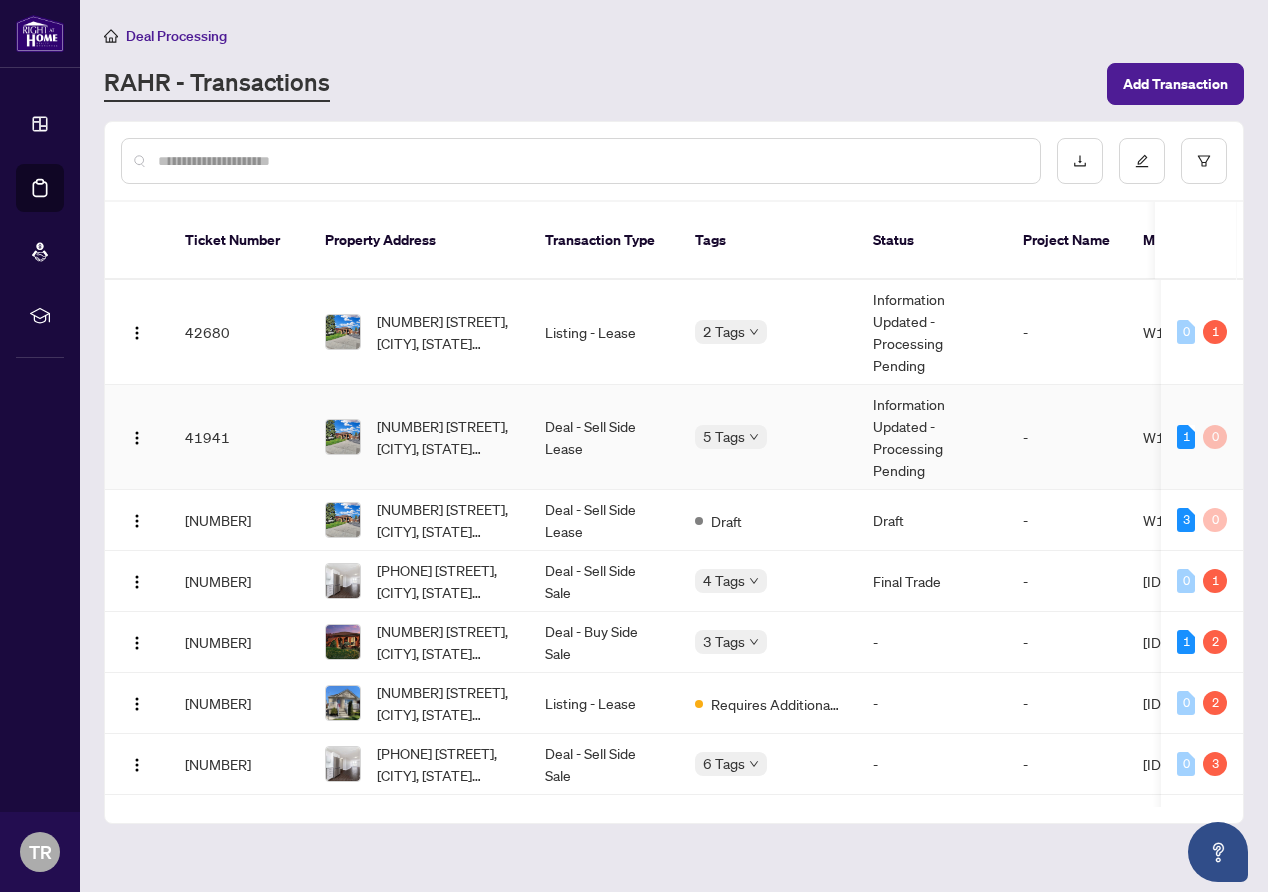 scroll, scrollTop: 0, scrollLeft: 0, axis: both 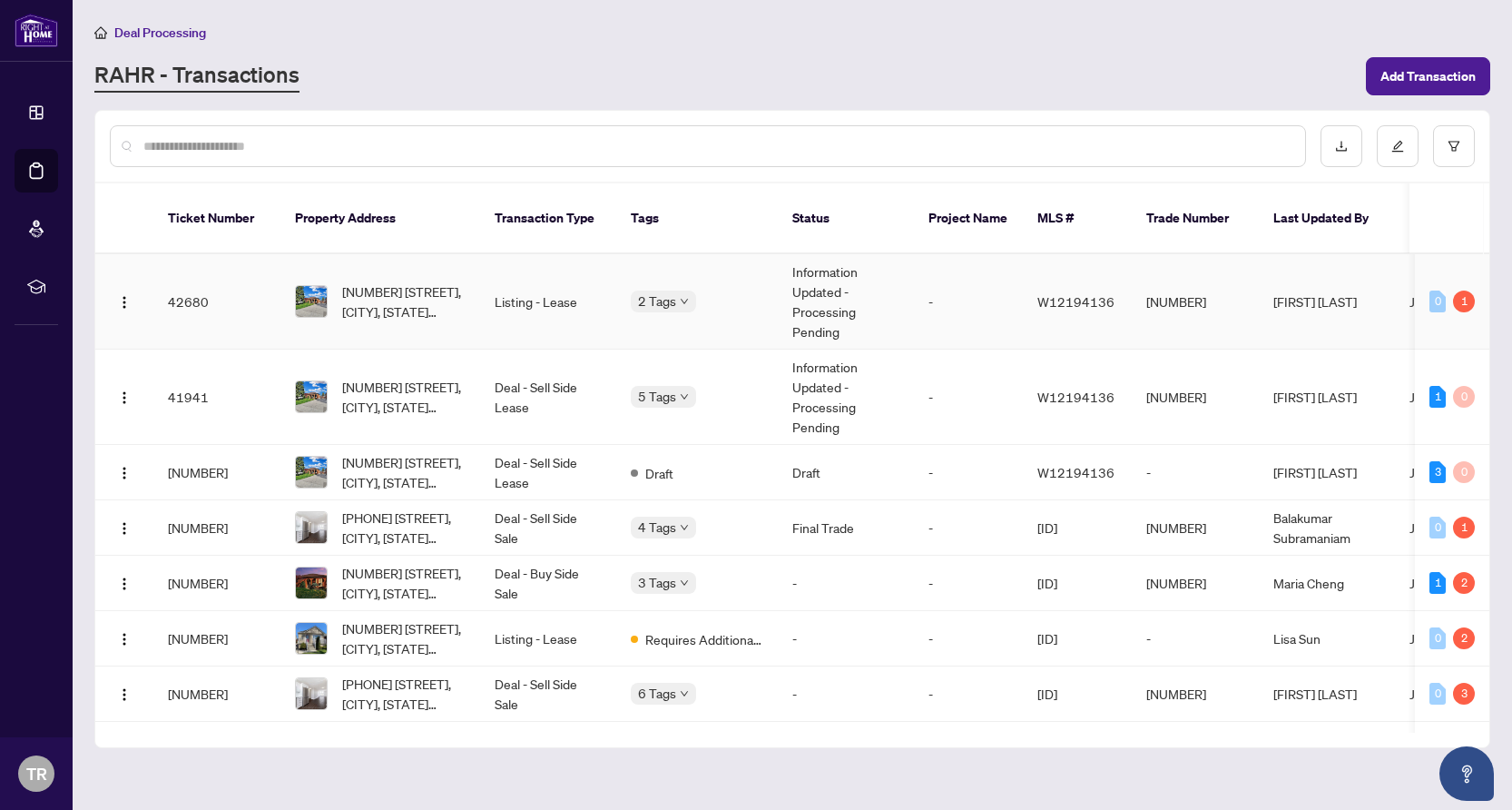 click on "Listing - Lease" at bounding box center (548, 301) 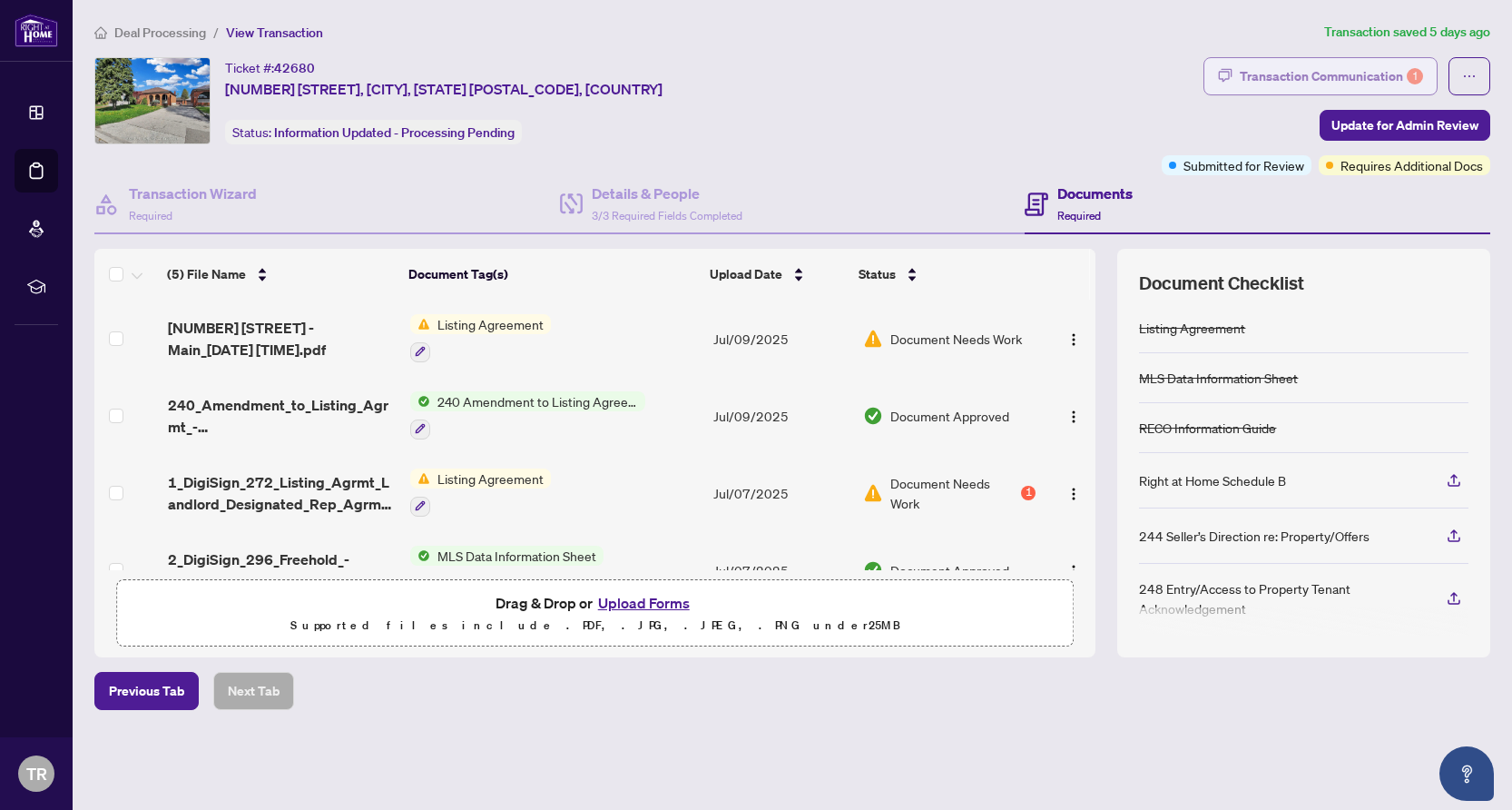 click on "Transaction Communication 1" at bounding box center [1331, 76] 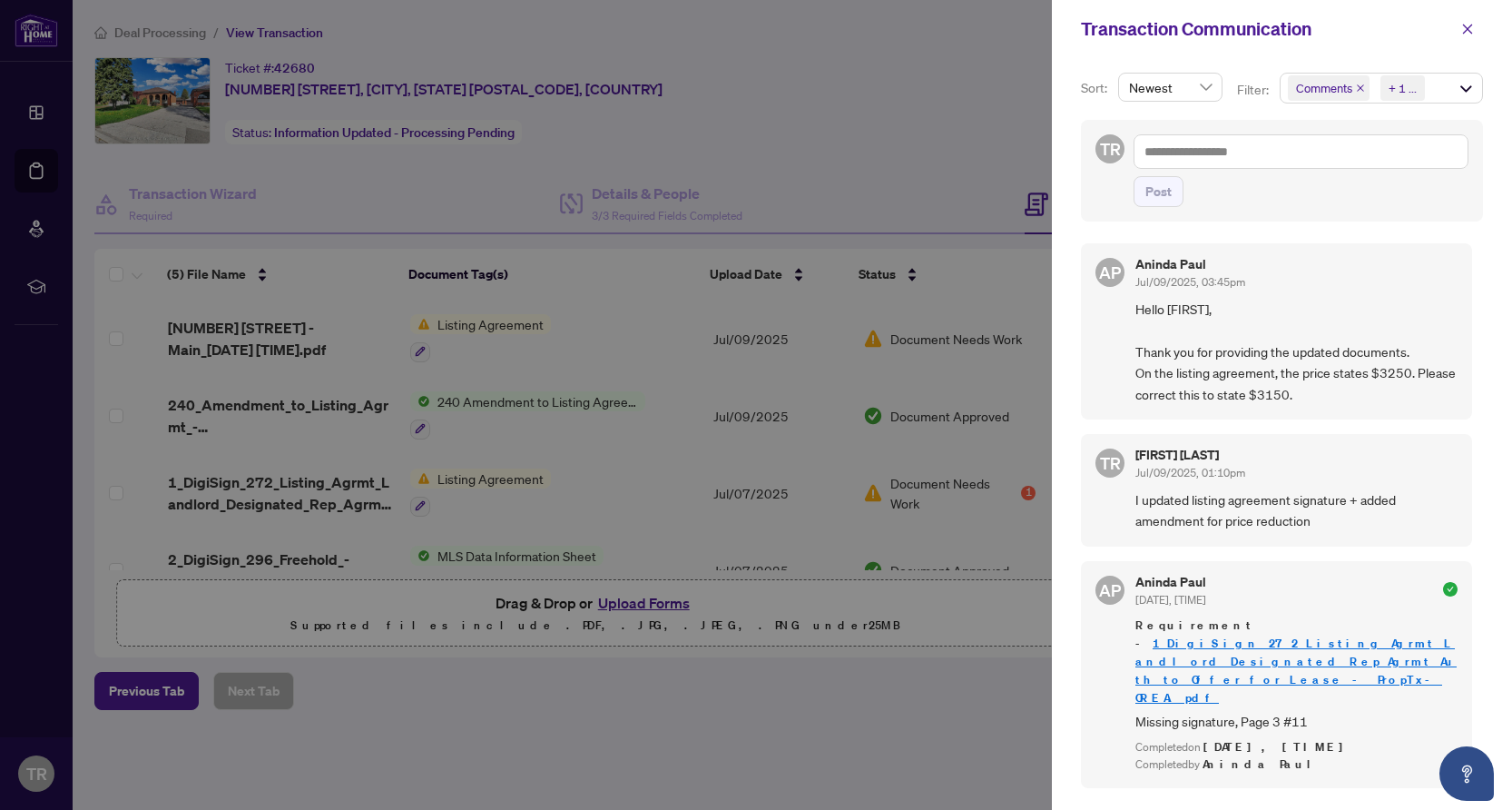 scroll, scrollTop: 0, scrollLeft: 0, axis: both 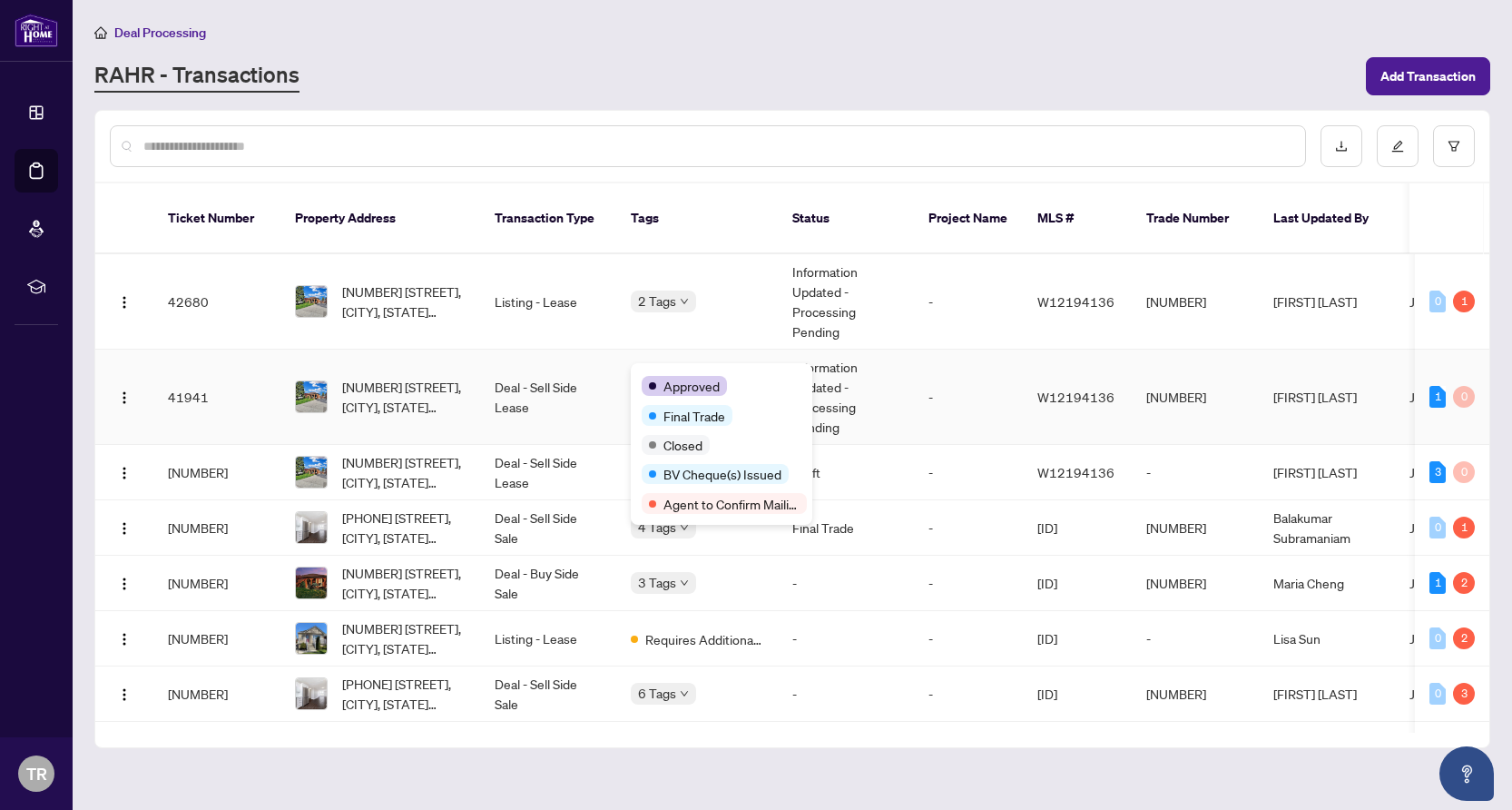 click on "Approved" at bounding box center [684, 386] 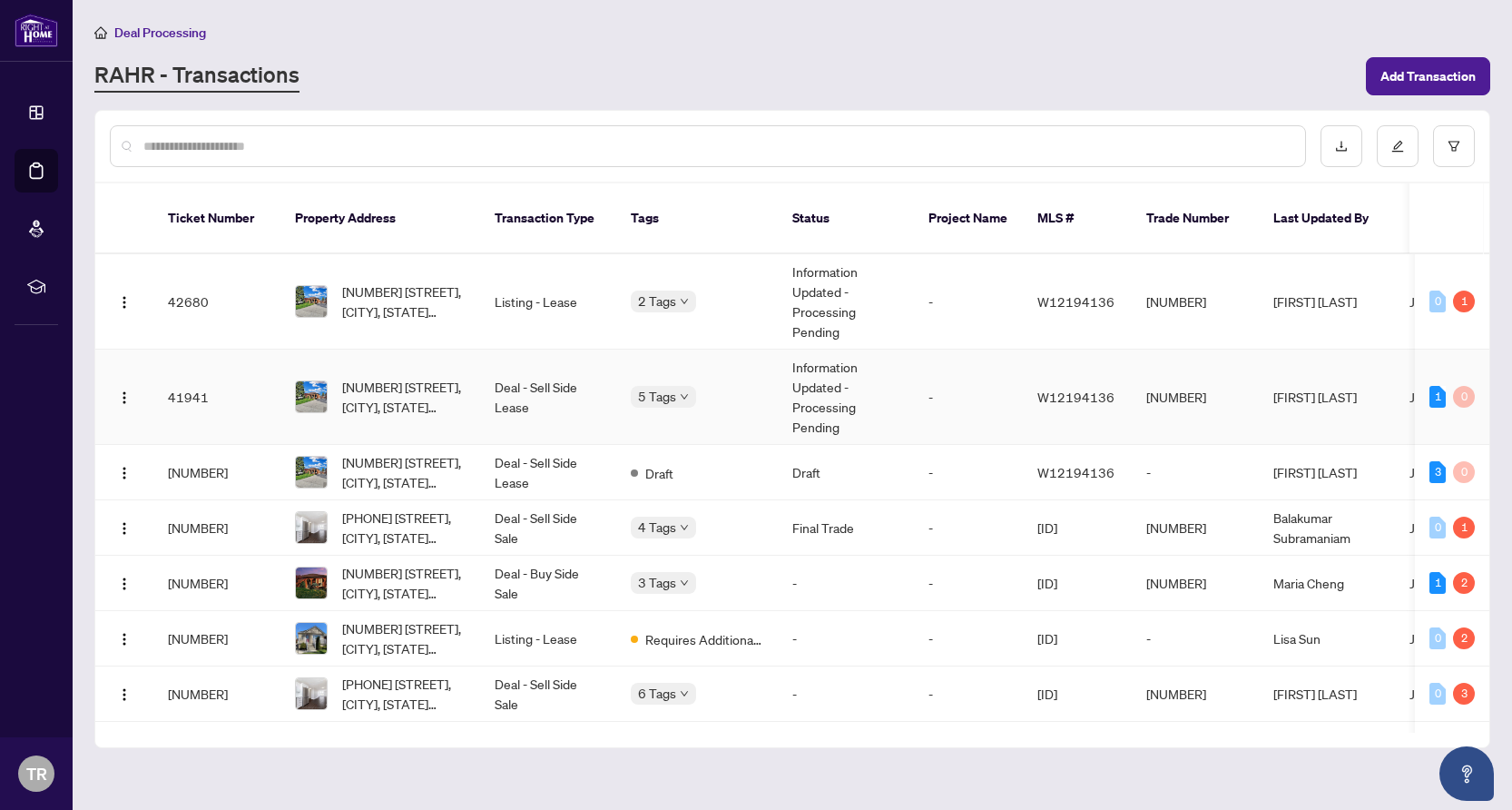 click on "5 Tags" at bounding box center (697, 397) 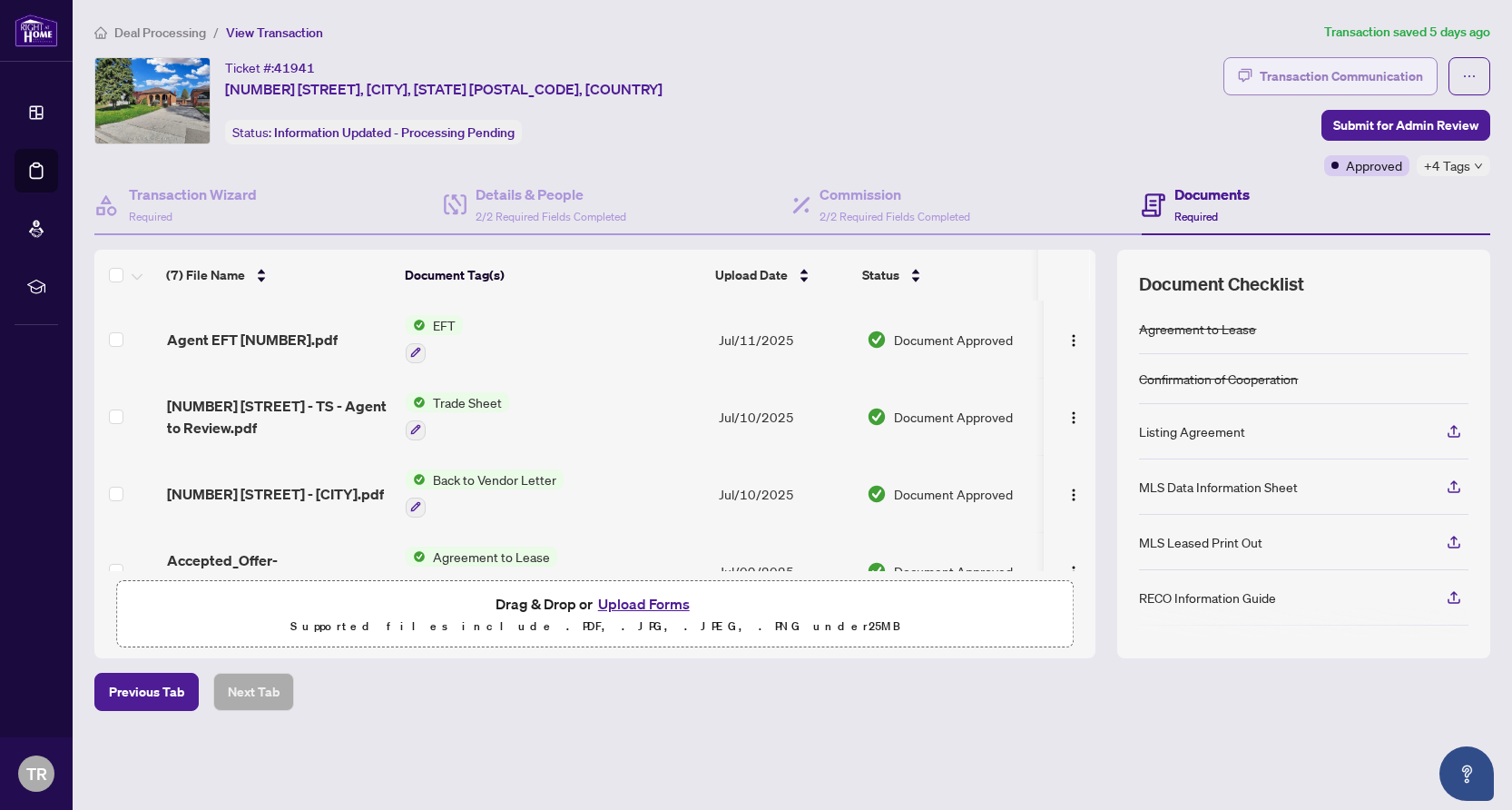 click on "Transaction Communication" at bounding box center (1341, 76) 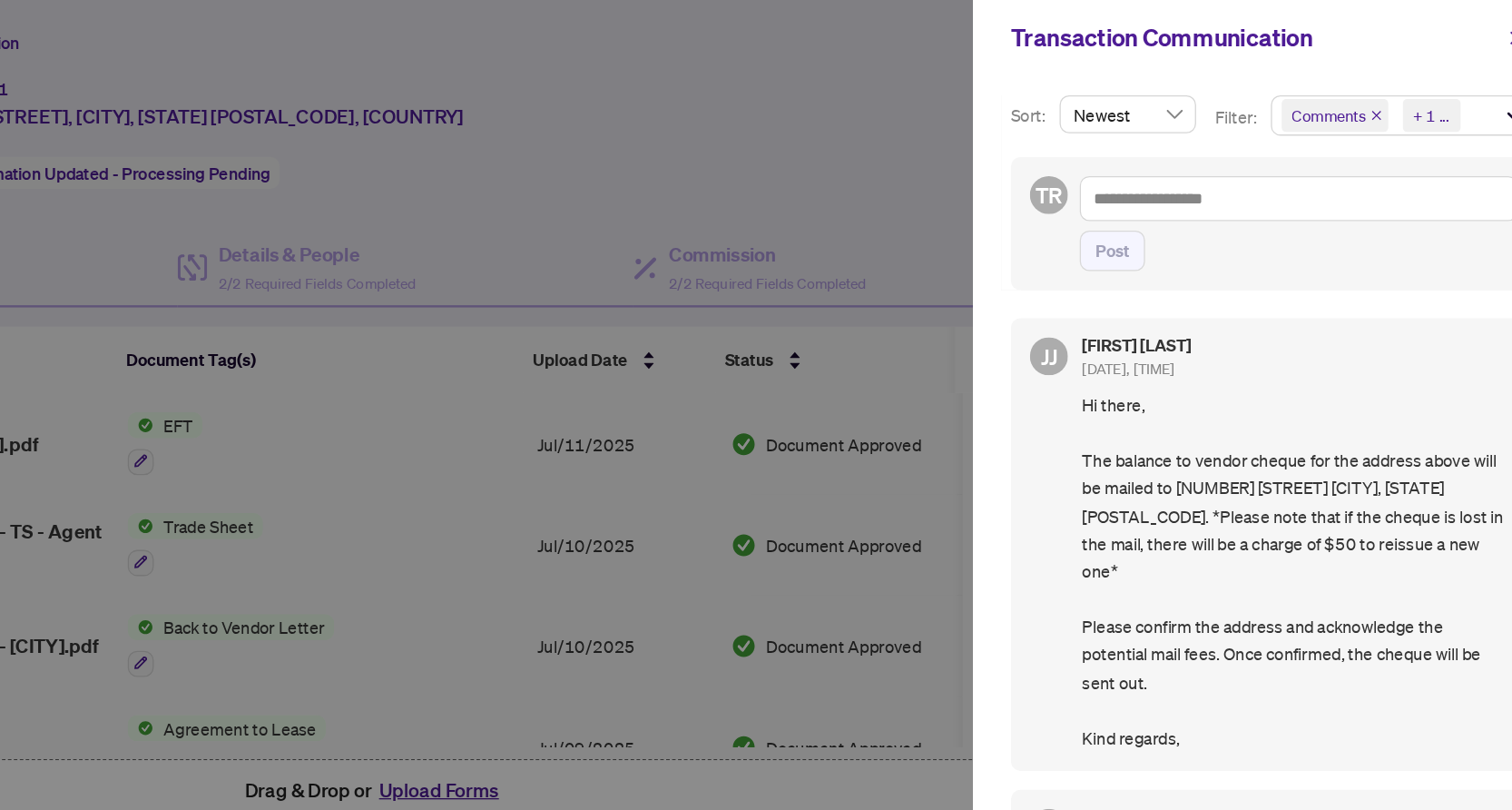 scroll, scrollTop: 0, scrollLeft: 0, axis: both 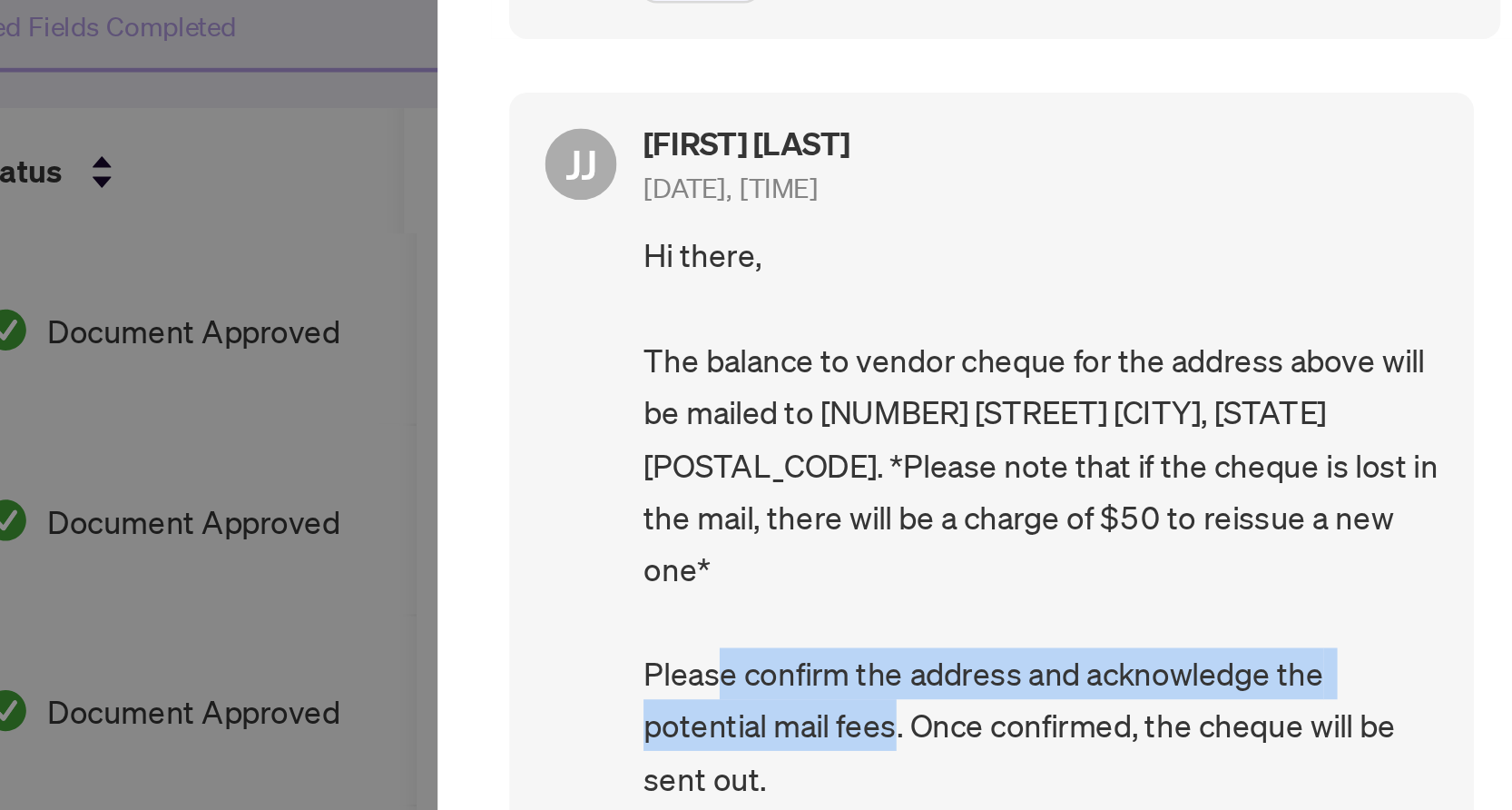 drag, startPoint x: 363, startPoint y: 247, endPoint x: 432, endPoint y: 262, distance: 70.61161 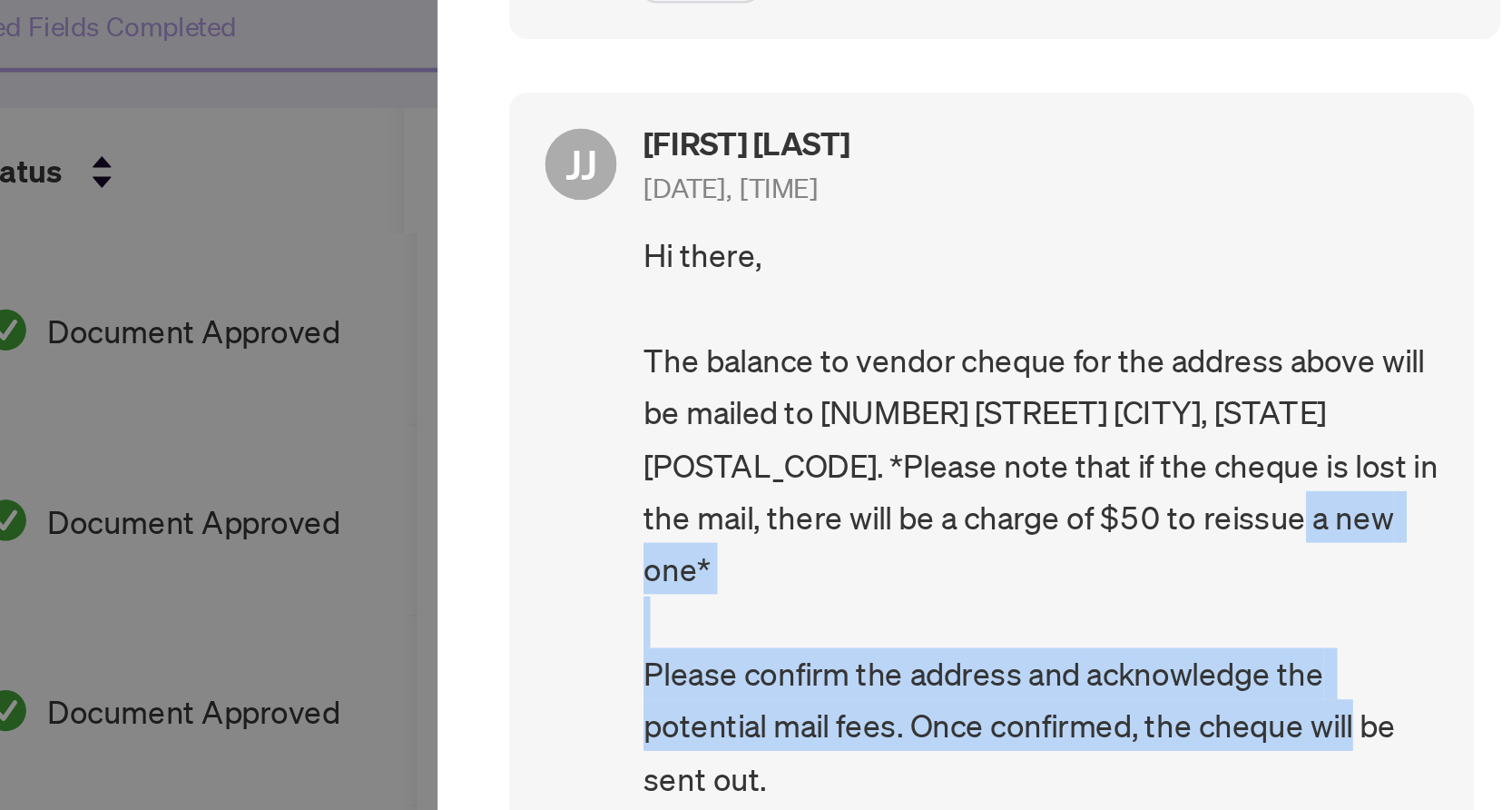 drag, startPoint x: 354, startPoint y: 291, endPoint x: 258, endPoint y: 250, distance: 104.3887 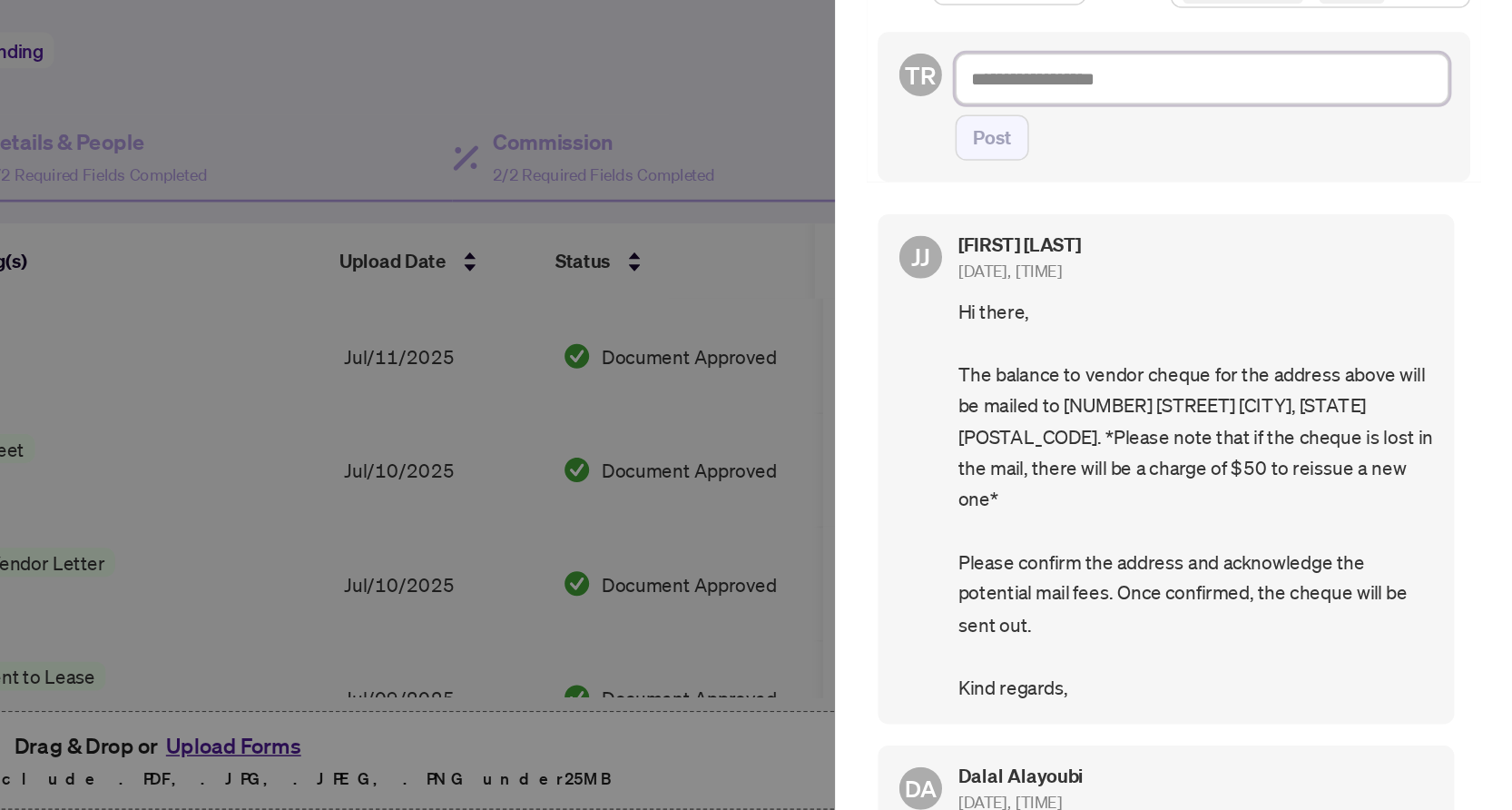 click at bounding box center (1301, 152) 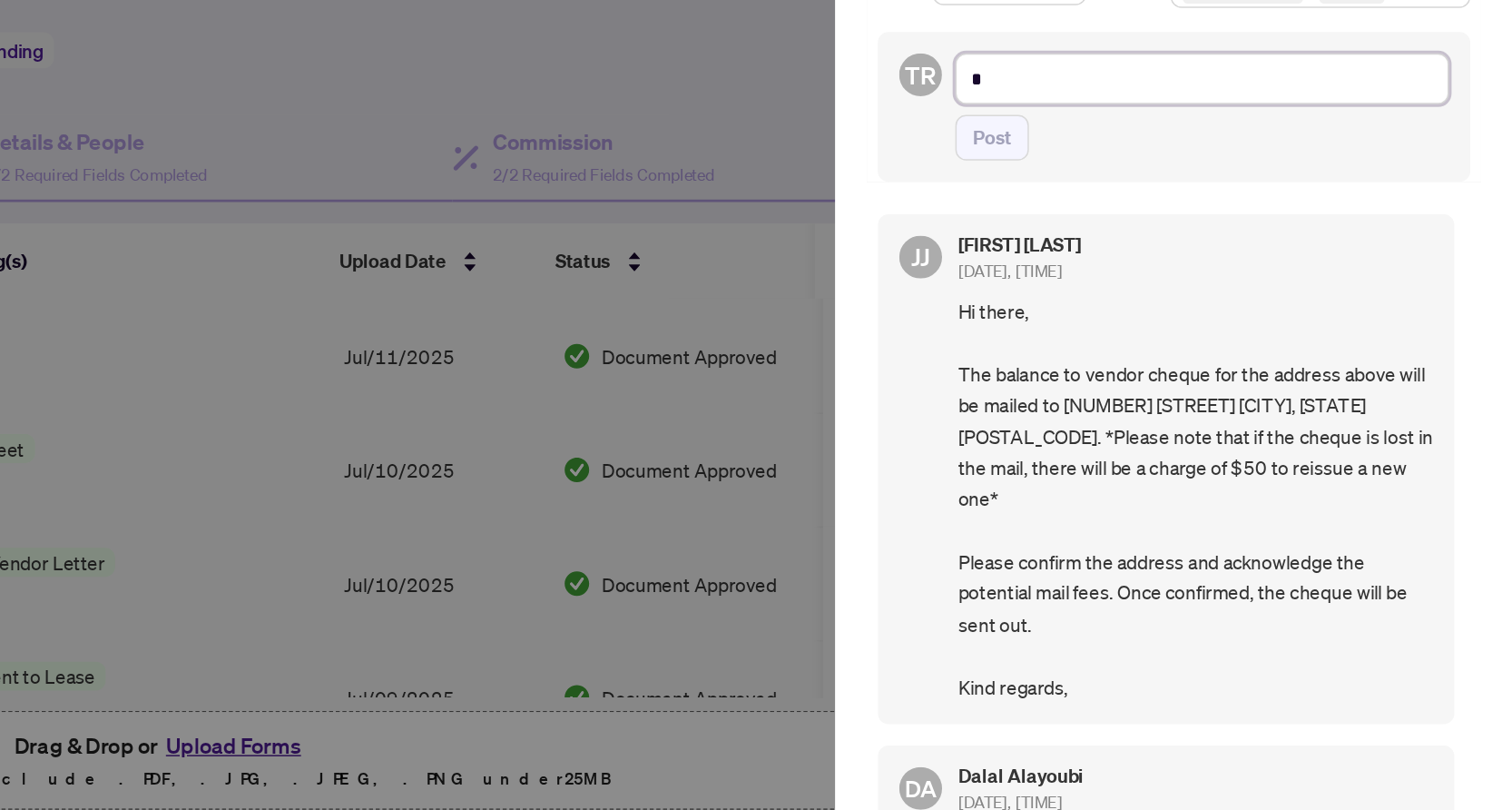 type on "**" 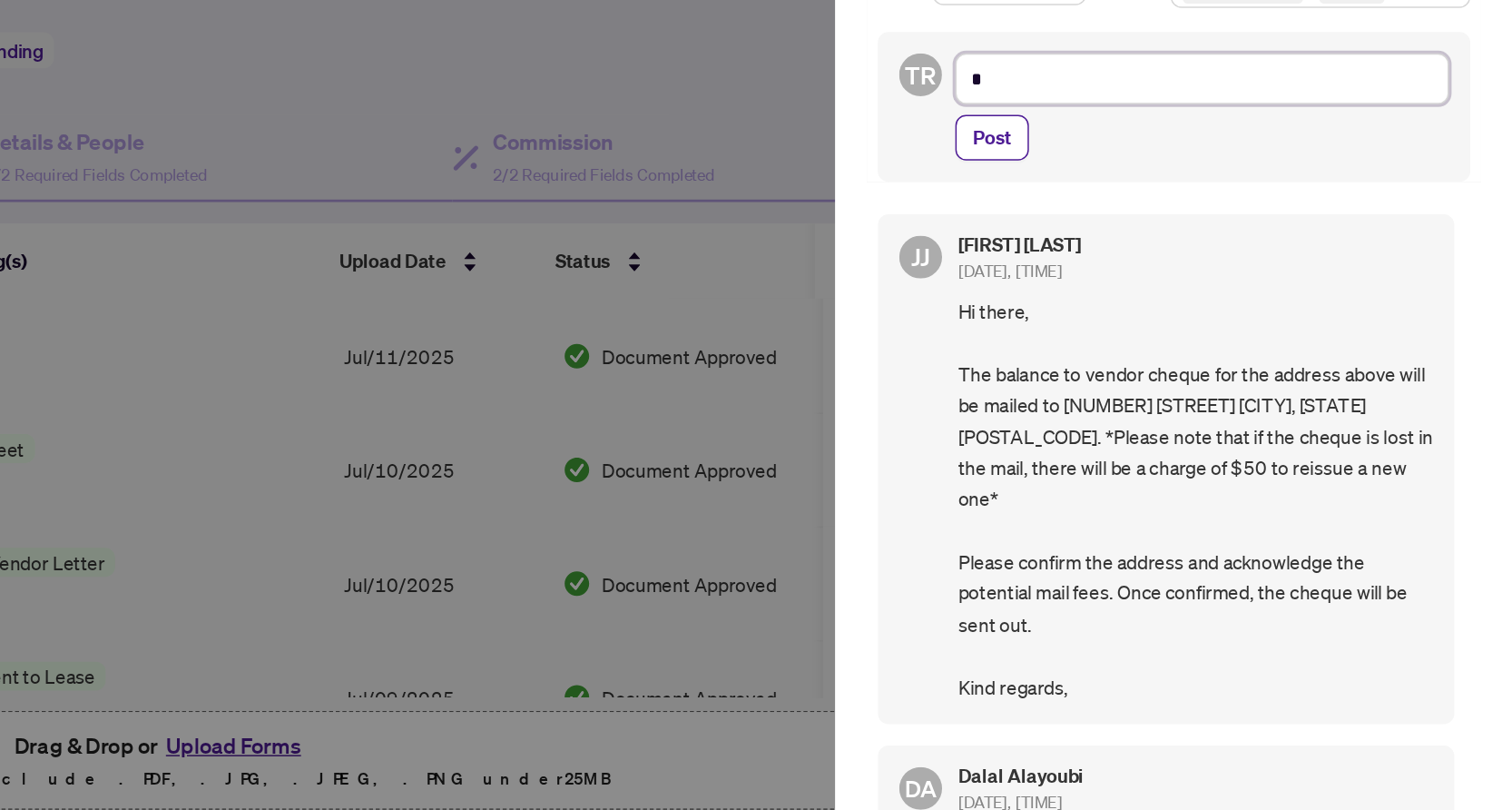 type on "**" 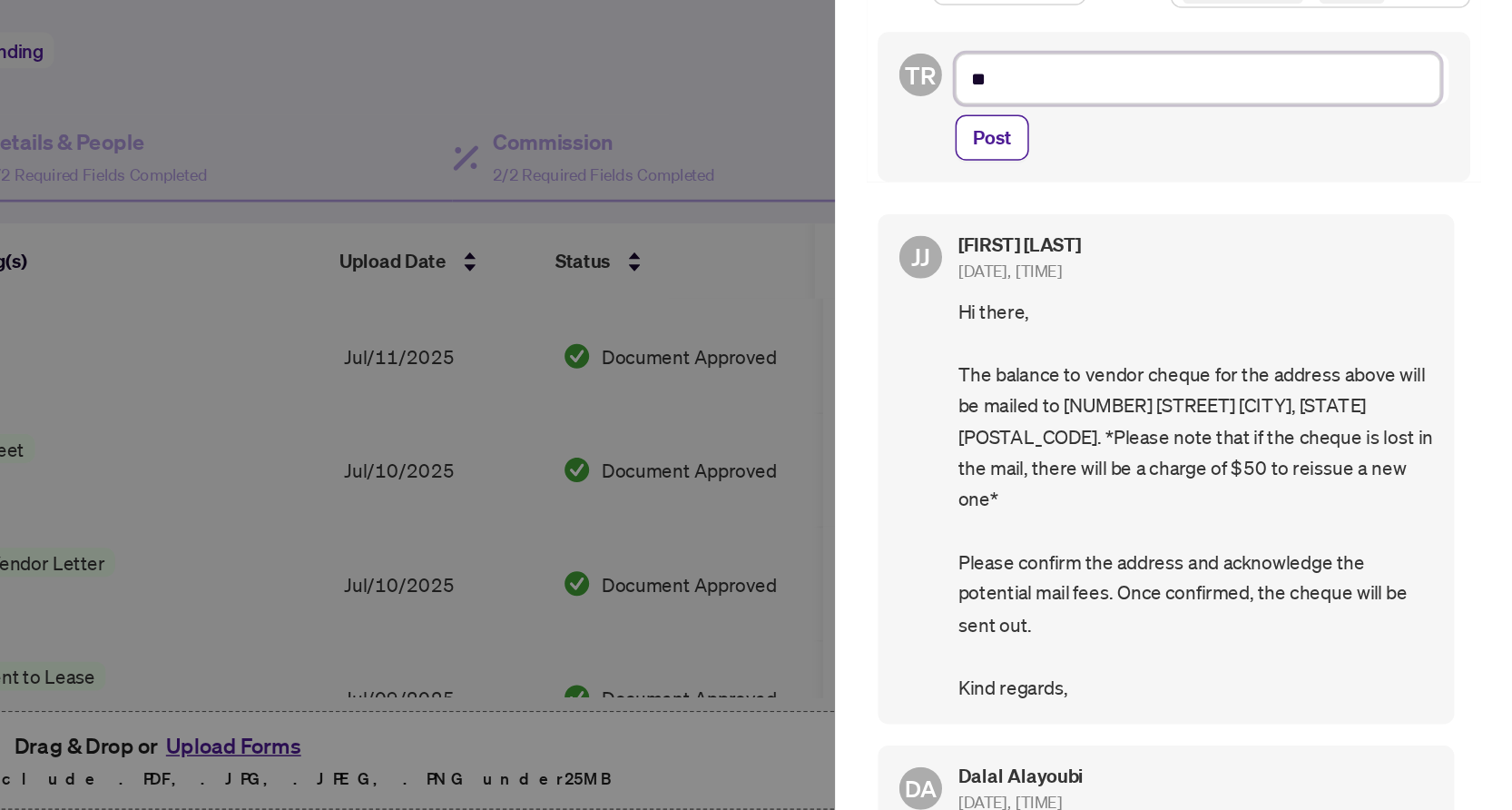 type on "***" 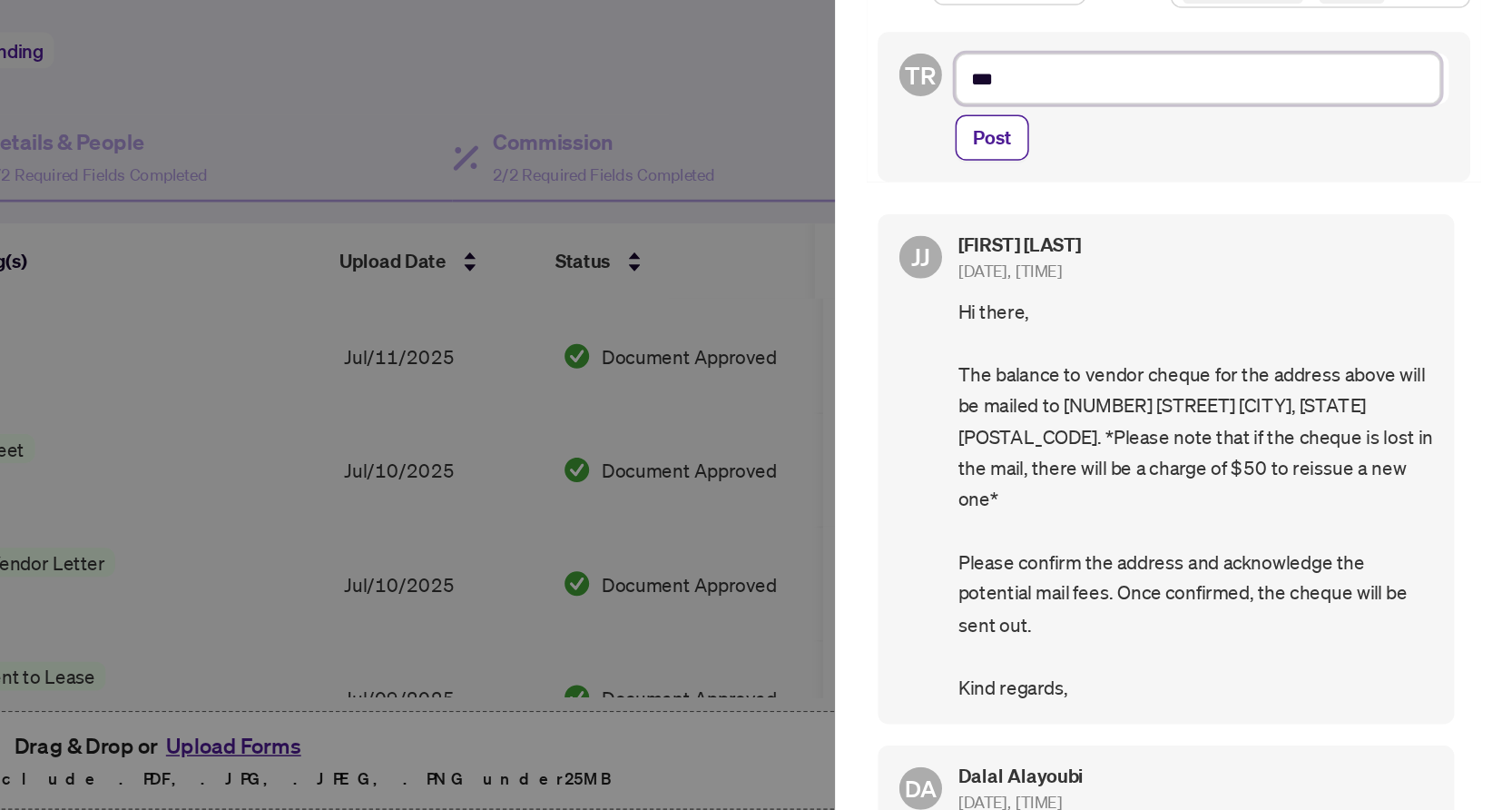 type on "****" 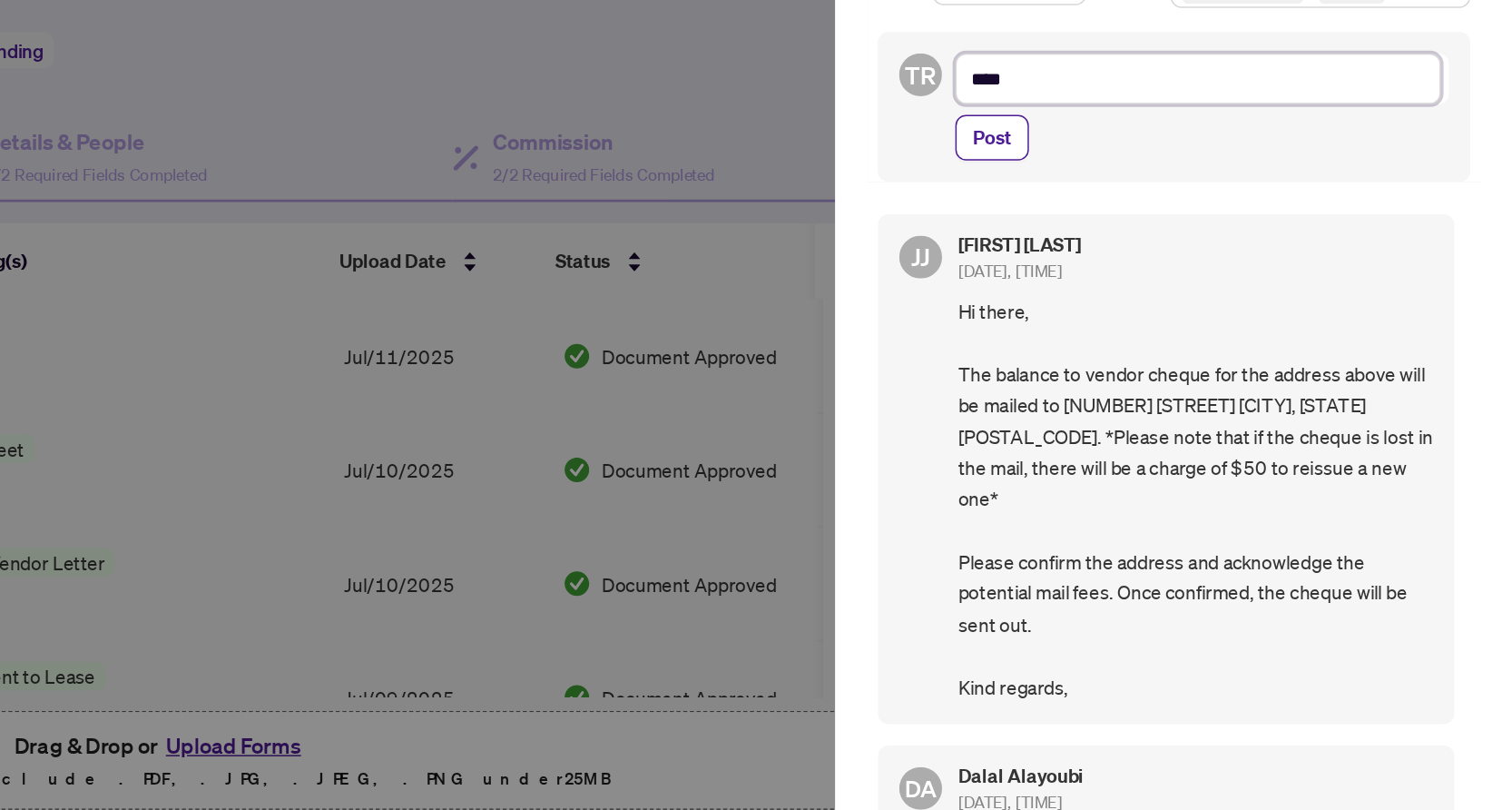 type on "*****" 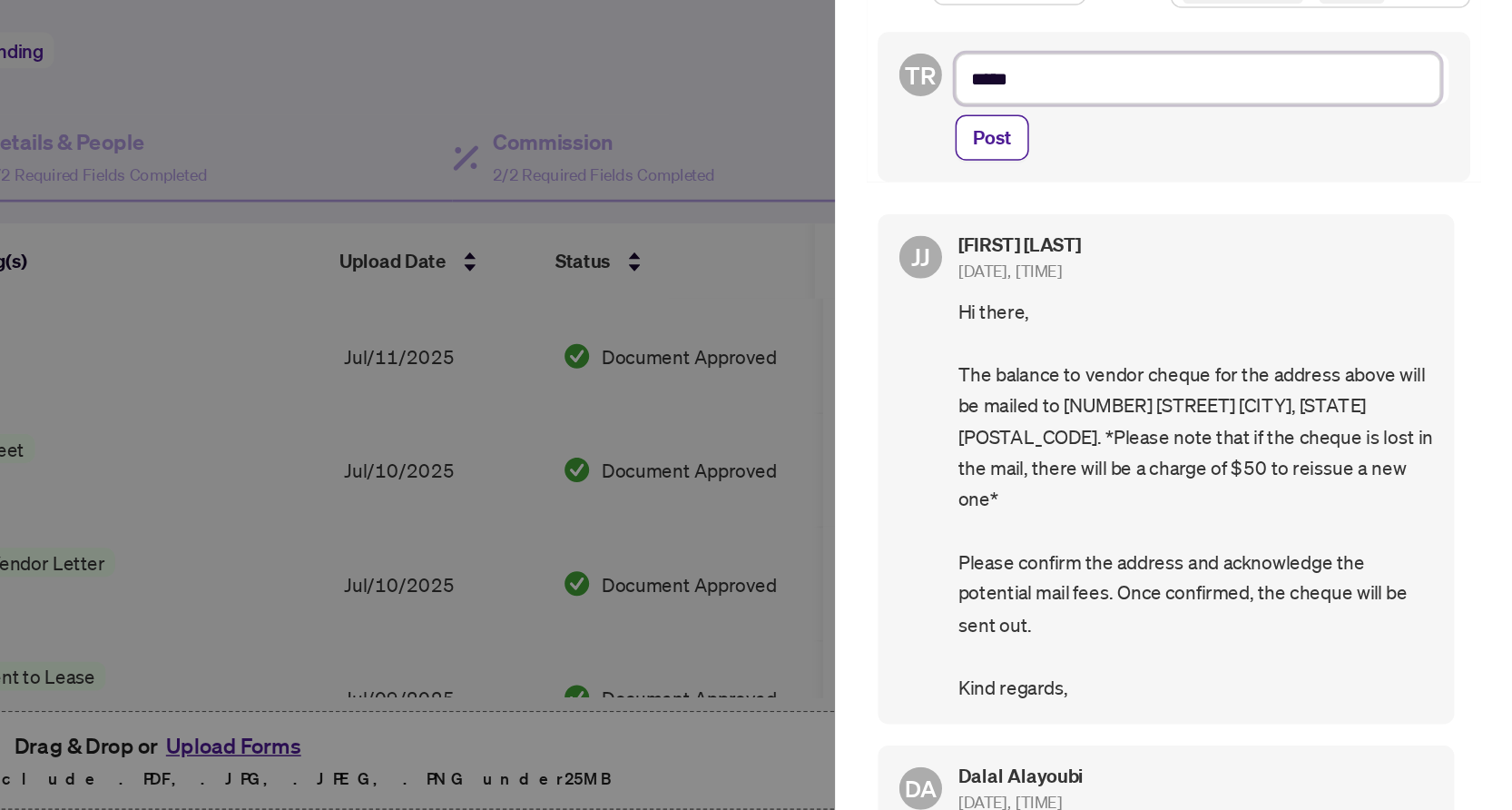 type on "******" 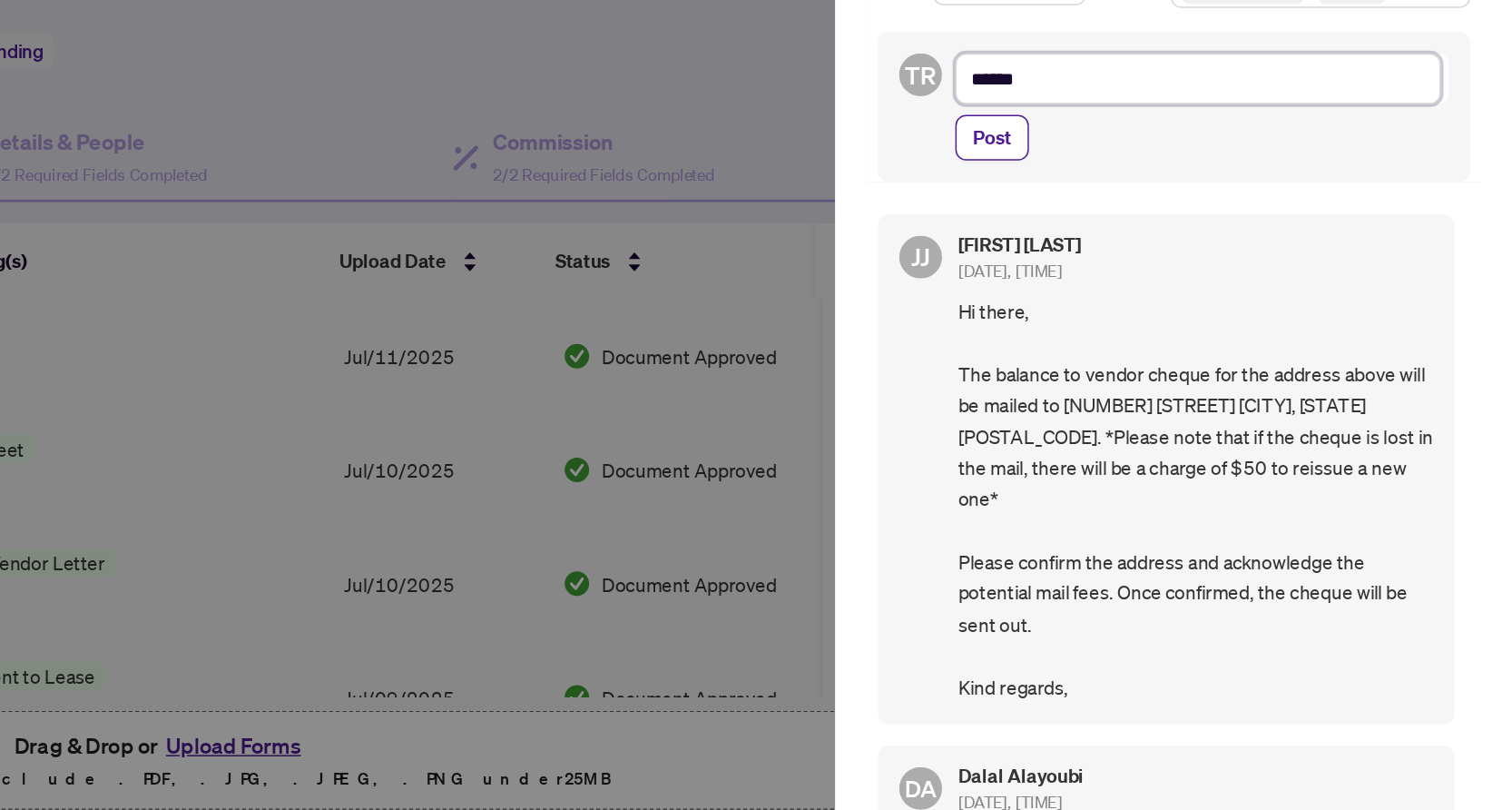 type on "******" 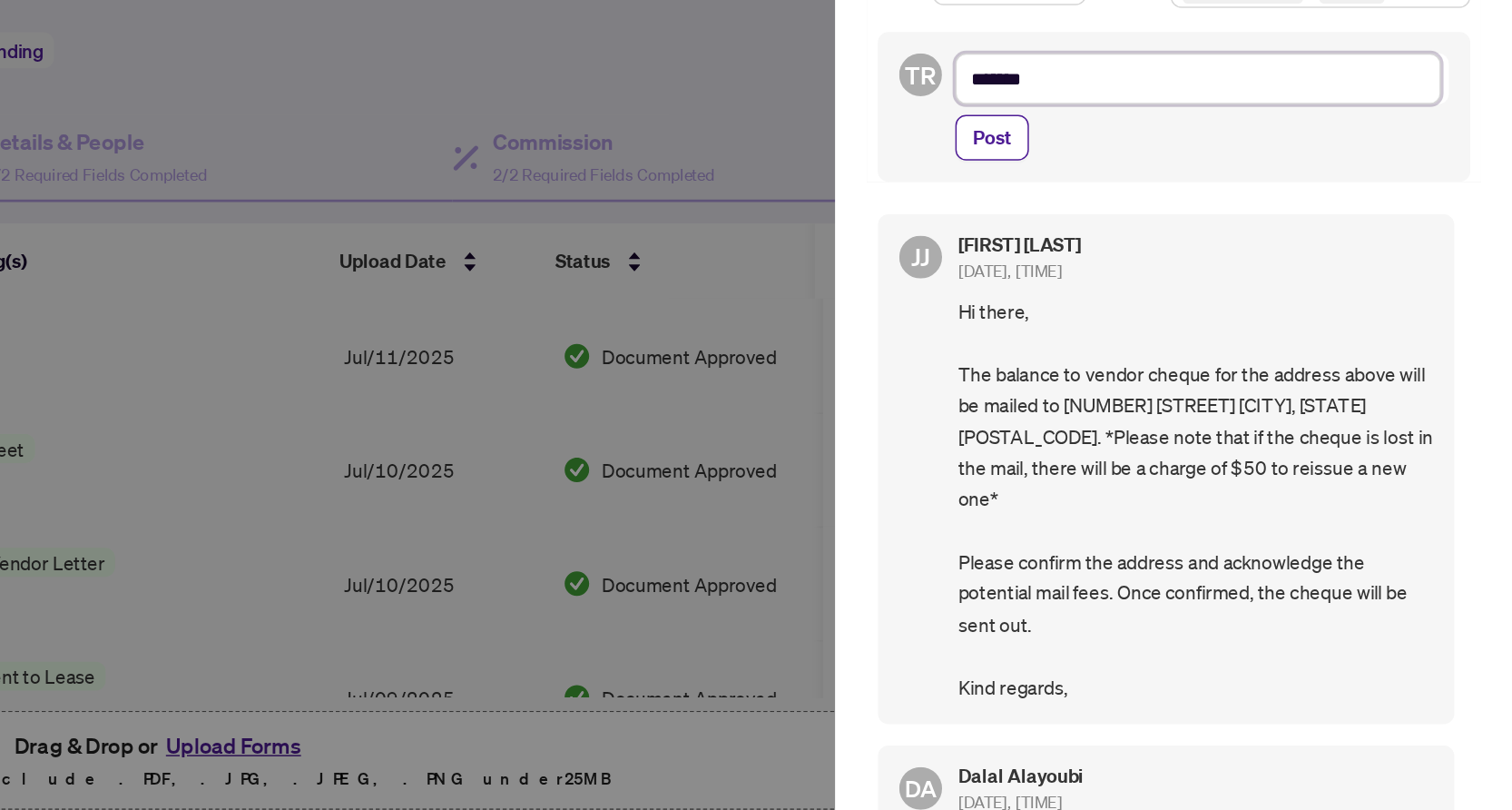 type on "********" 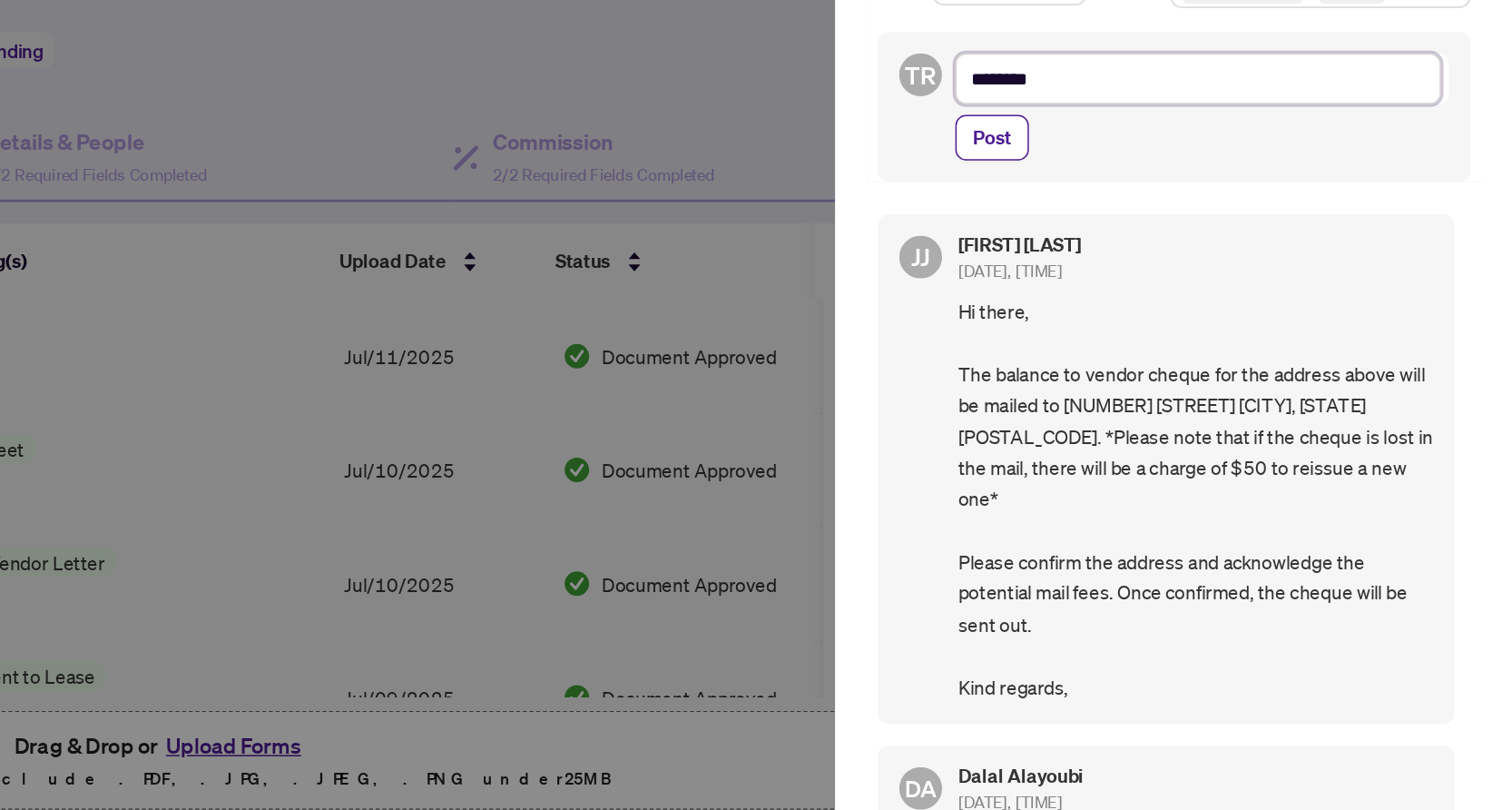 type on "*********" 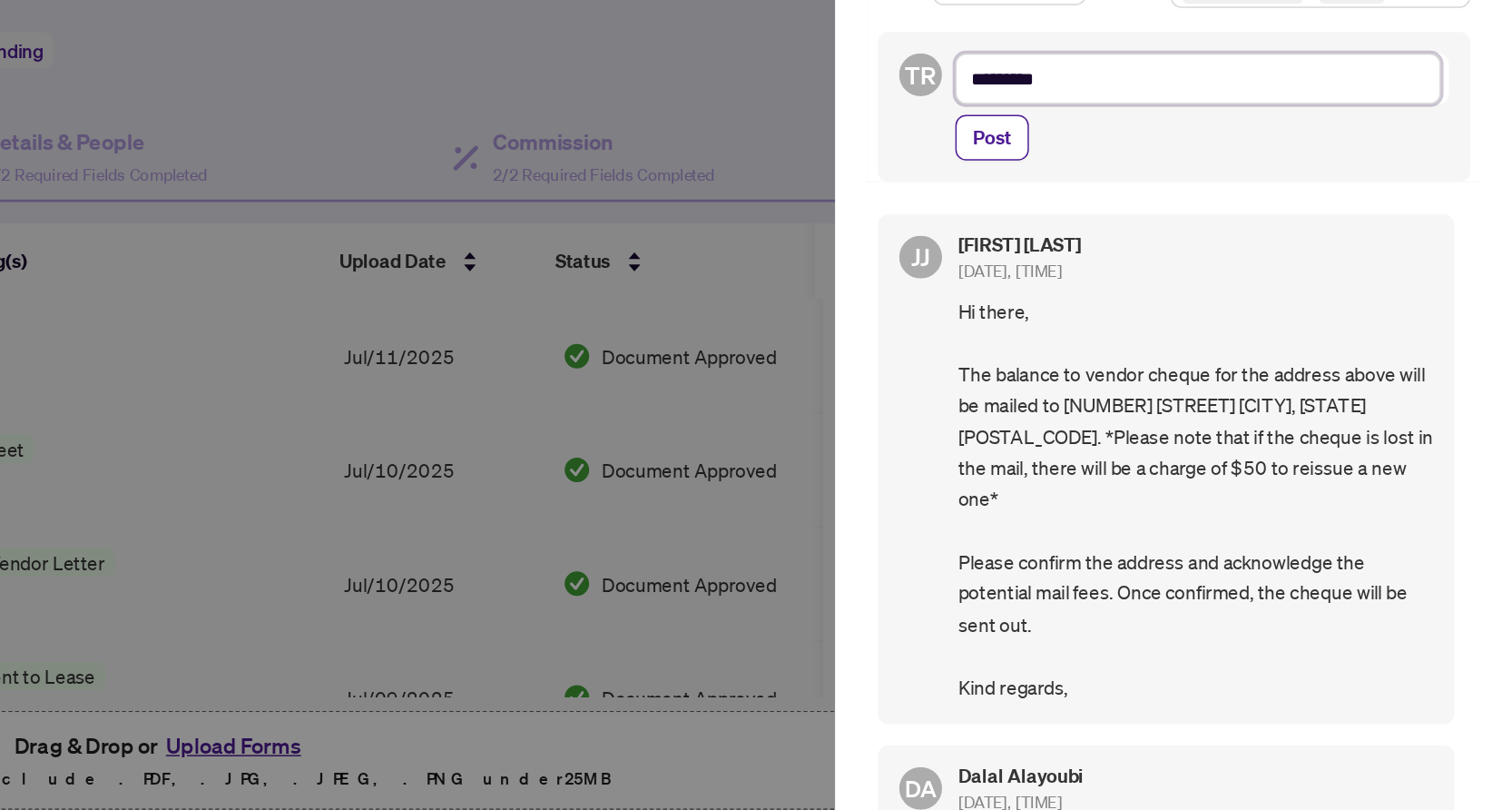 type on "**********" 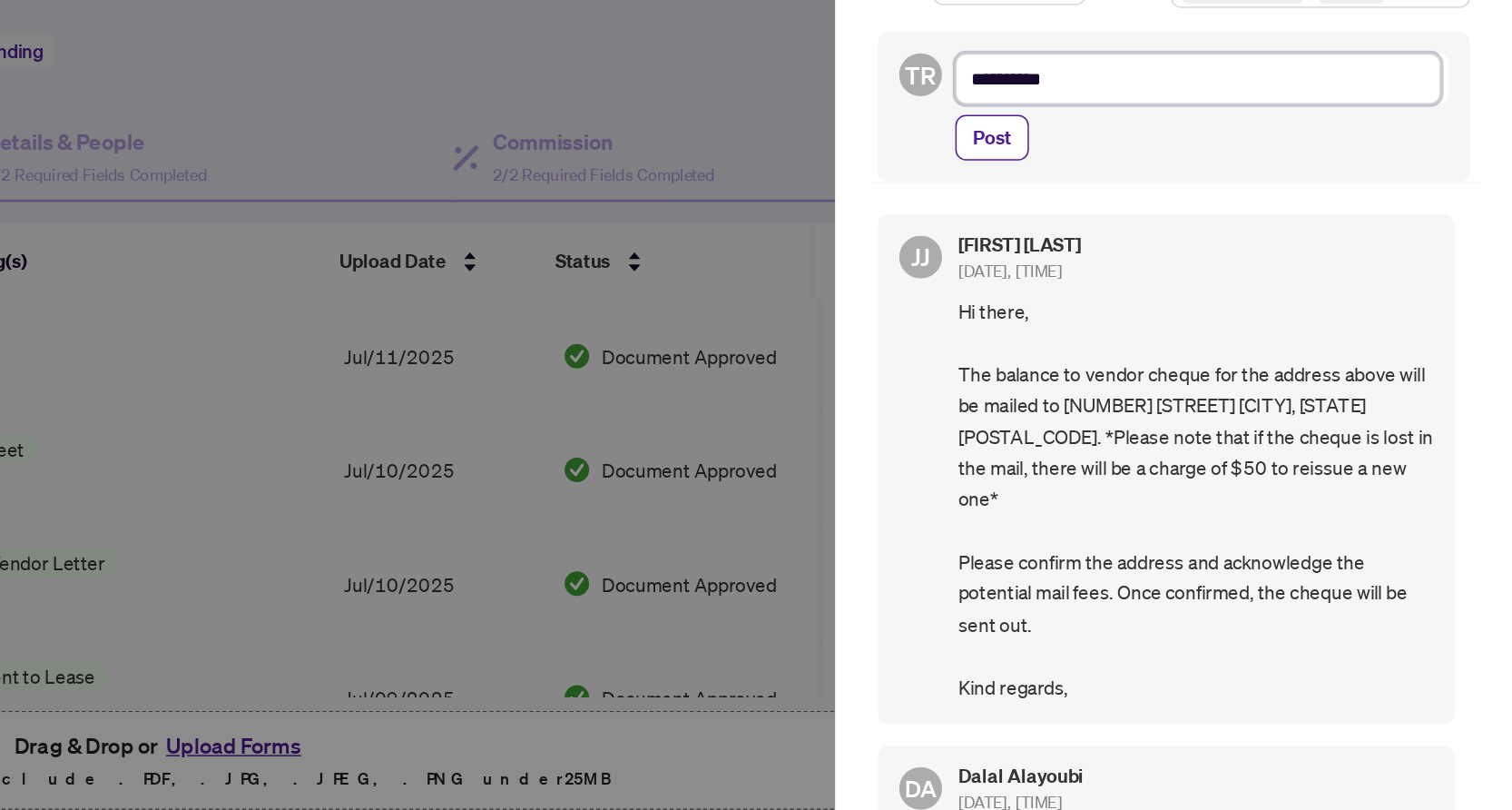 type on "**********" 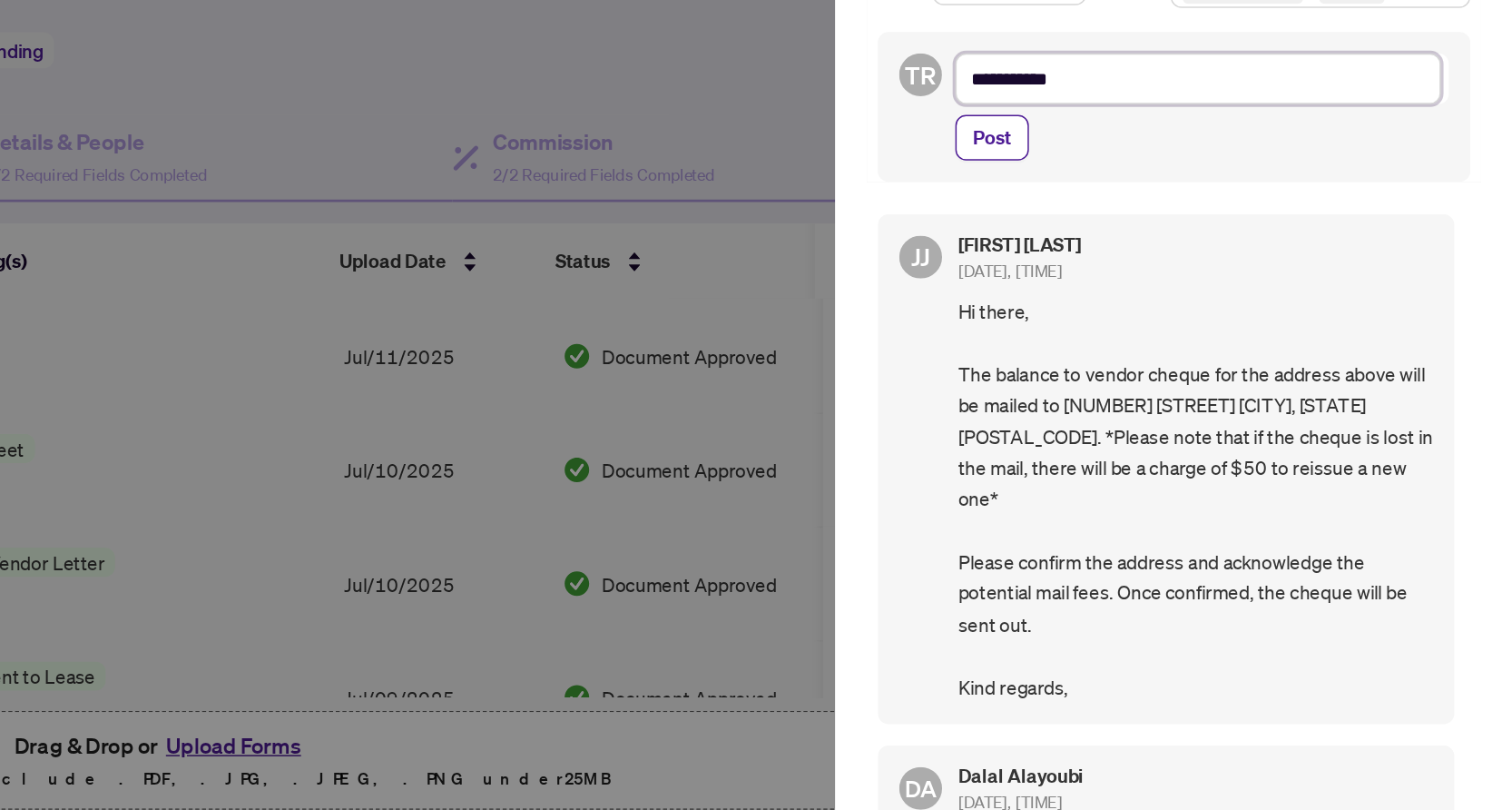 type on "**********" 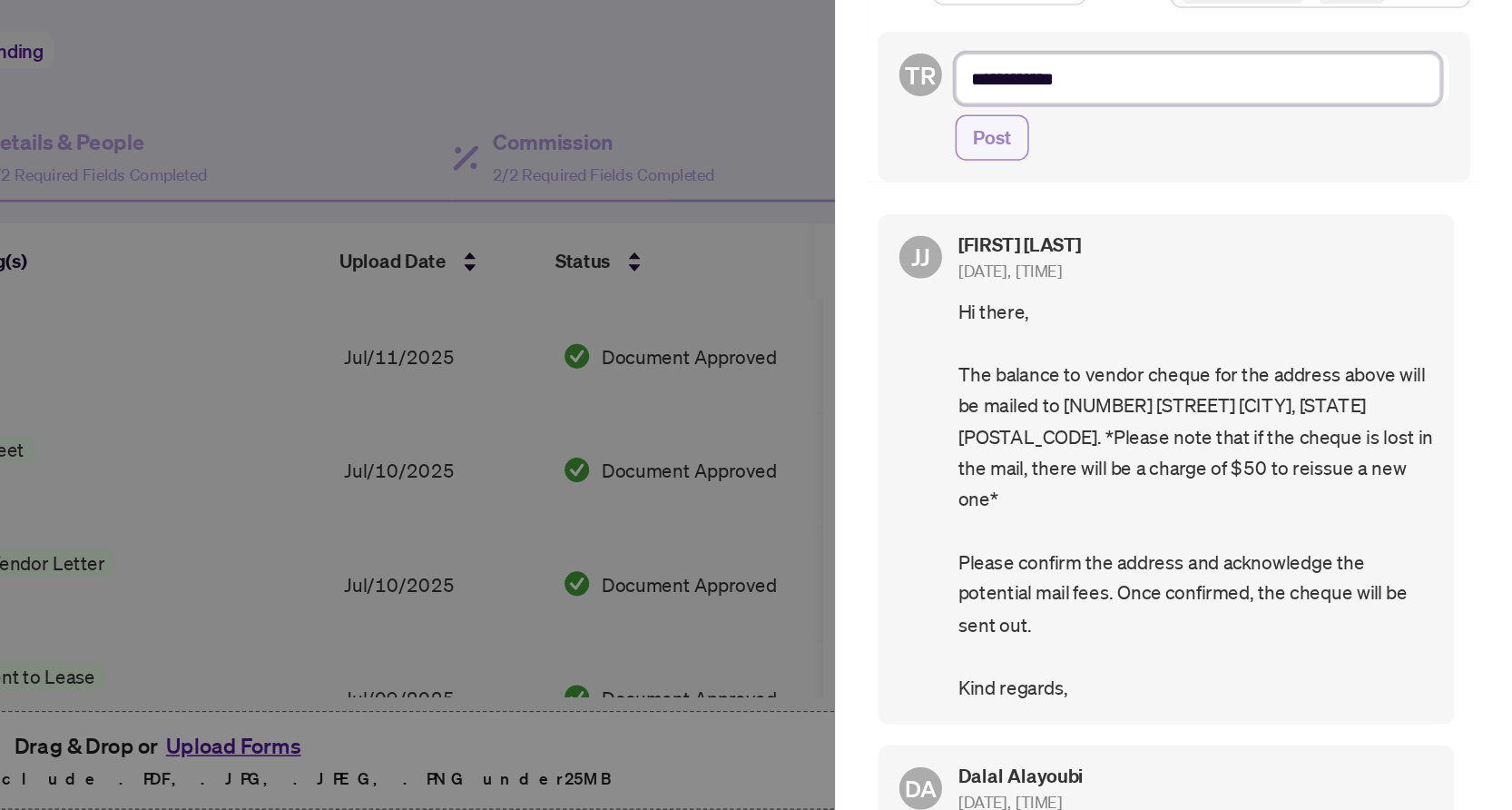 type on "**********" 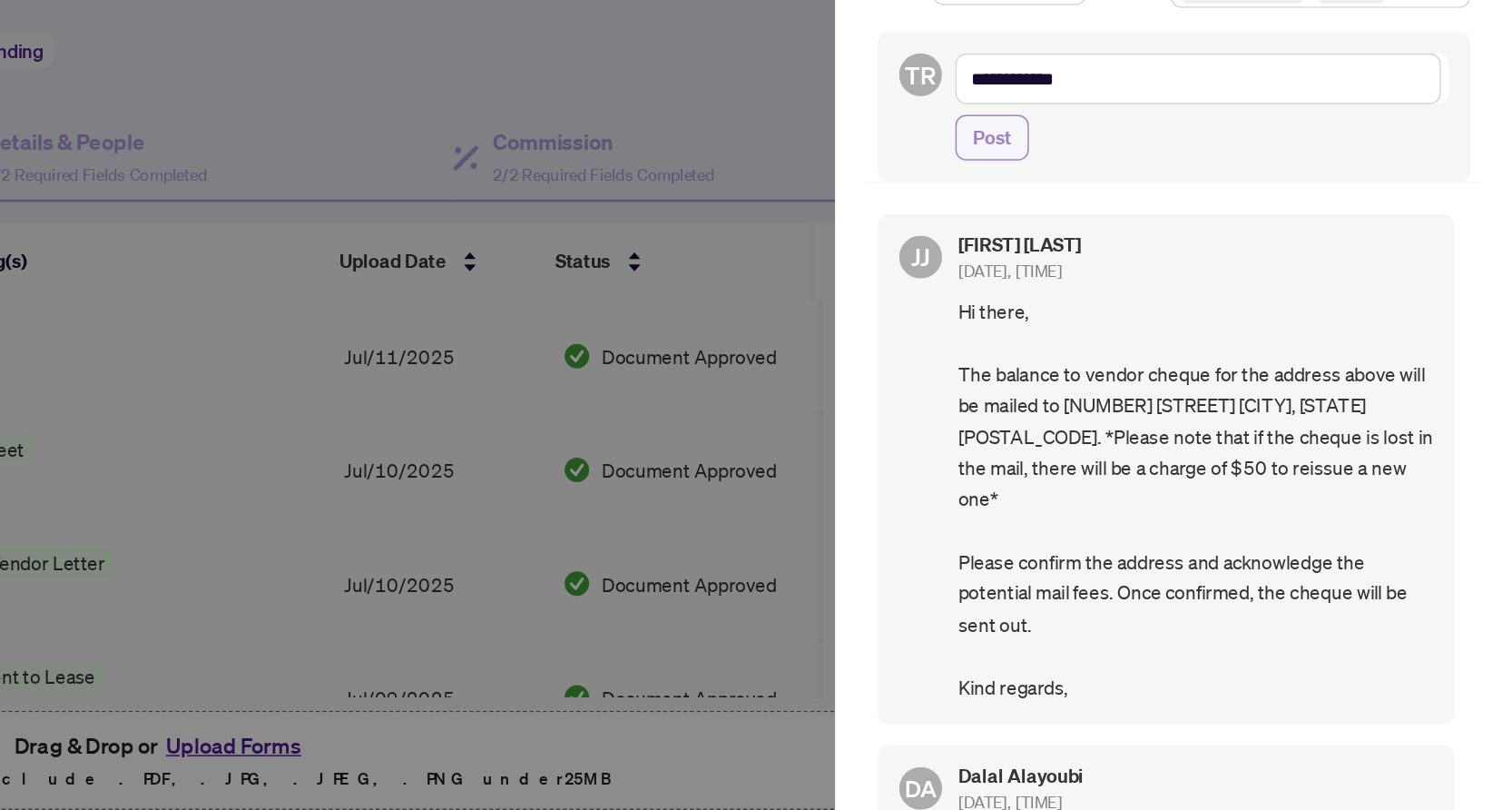 click on "Post" at bounding box center [1158, 192] 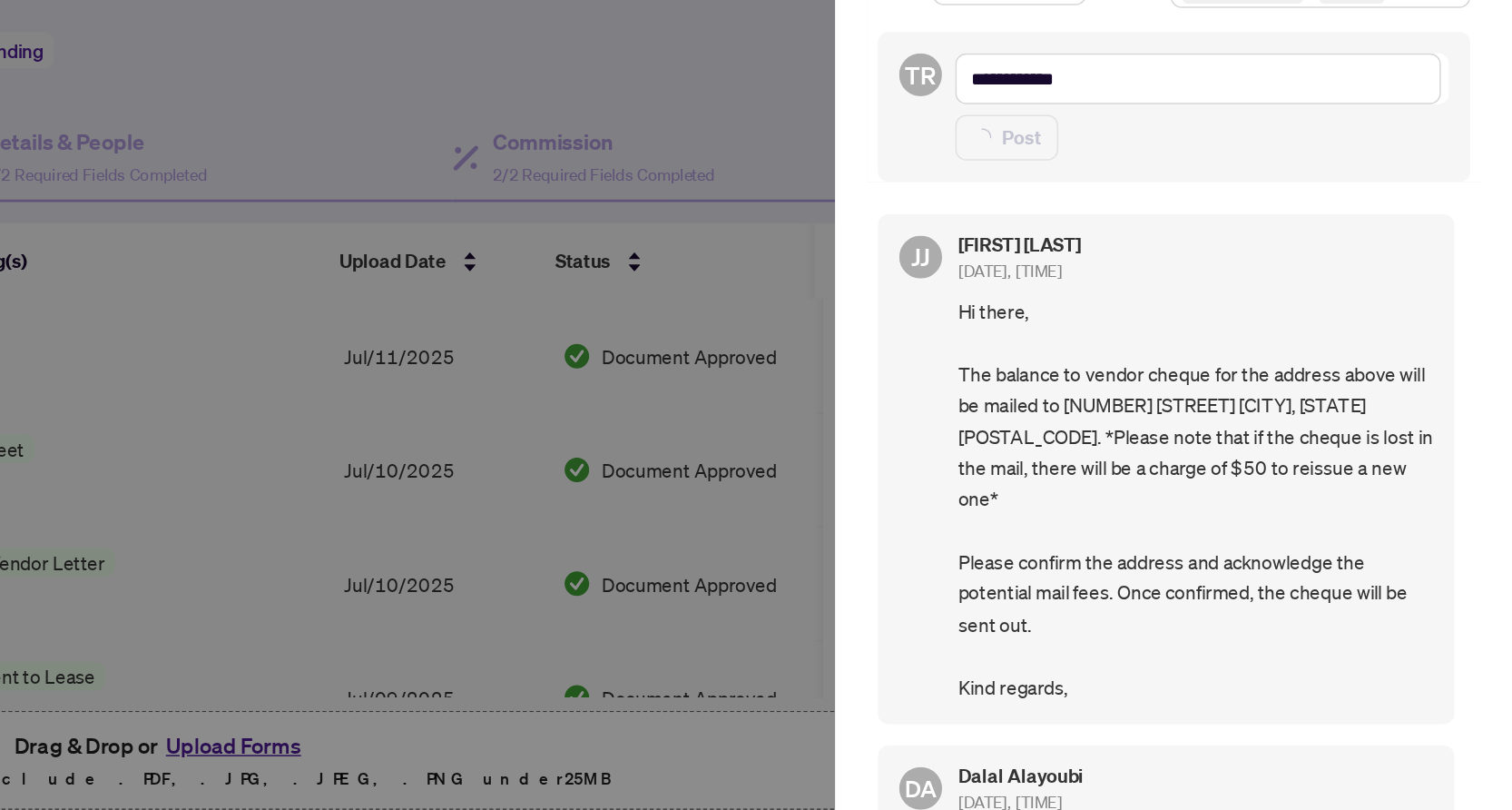 type on "**********" 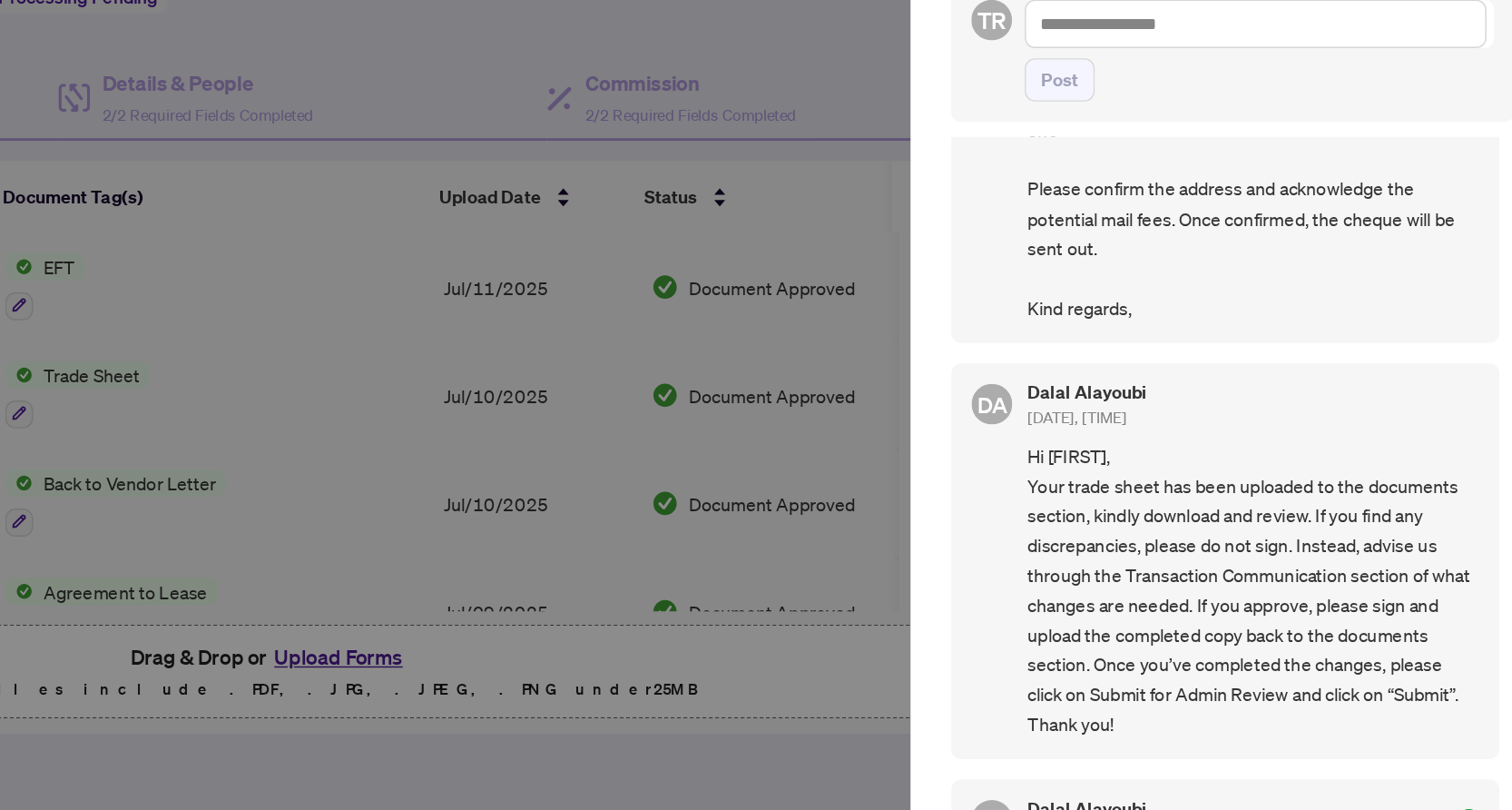 scroll, scrollTop: 318, scrollLeft: 0, axis: vertical 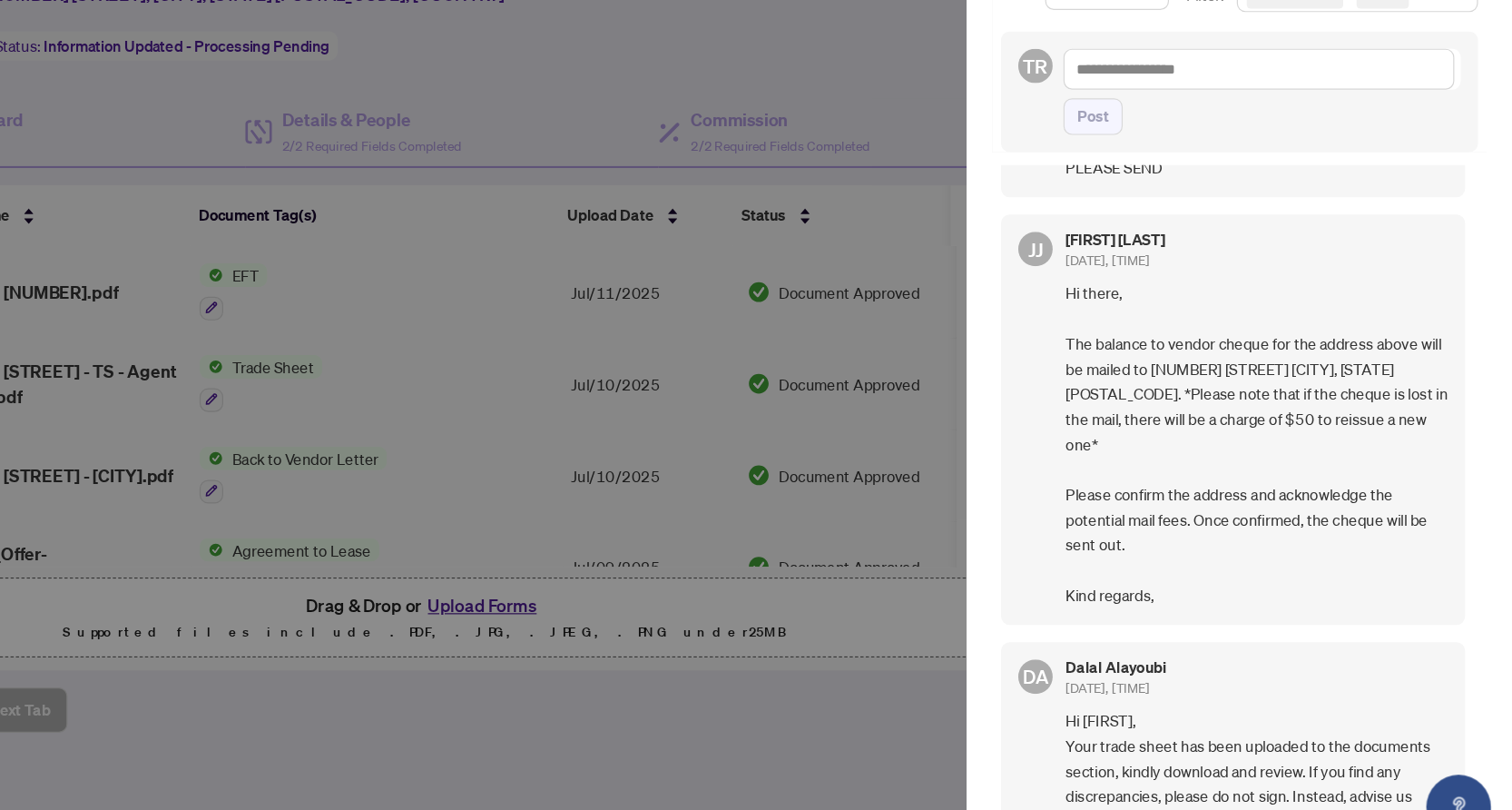 click on "Hi there,
The balance to vendor cheque for the address above will be mailed to [NUMBER] [STREET] [CITY], [STATE] [POSTAL_CODE]. *Please note that if the cheque is lost in the mail, there will be a charge of $50 to reissue a new one*
Please confirm the address and acknowledge the potential mail fees. Once confirmed, the cheque will be sent out.
Kind regards," at bounding box center (1296, 468) 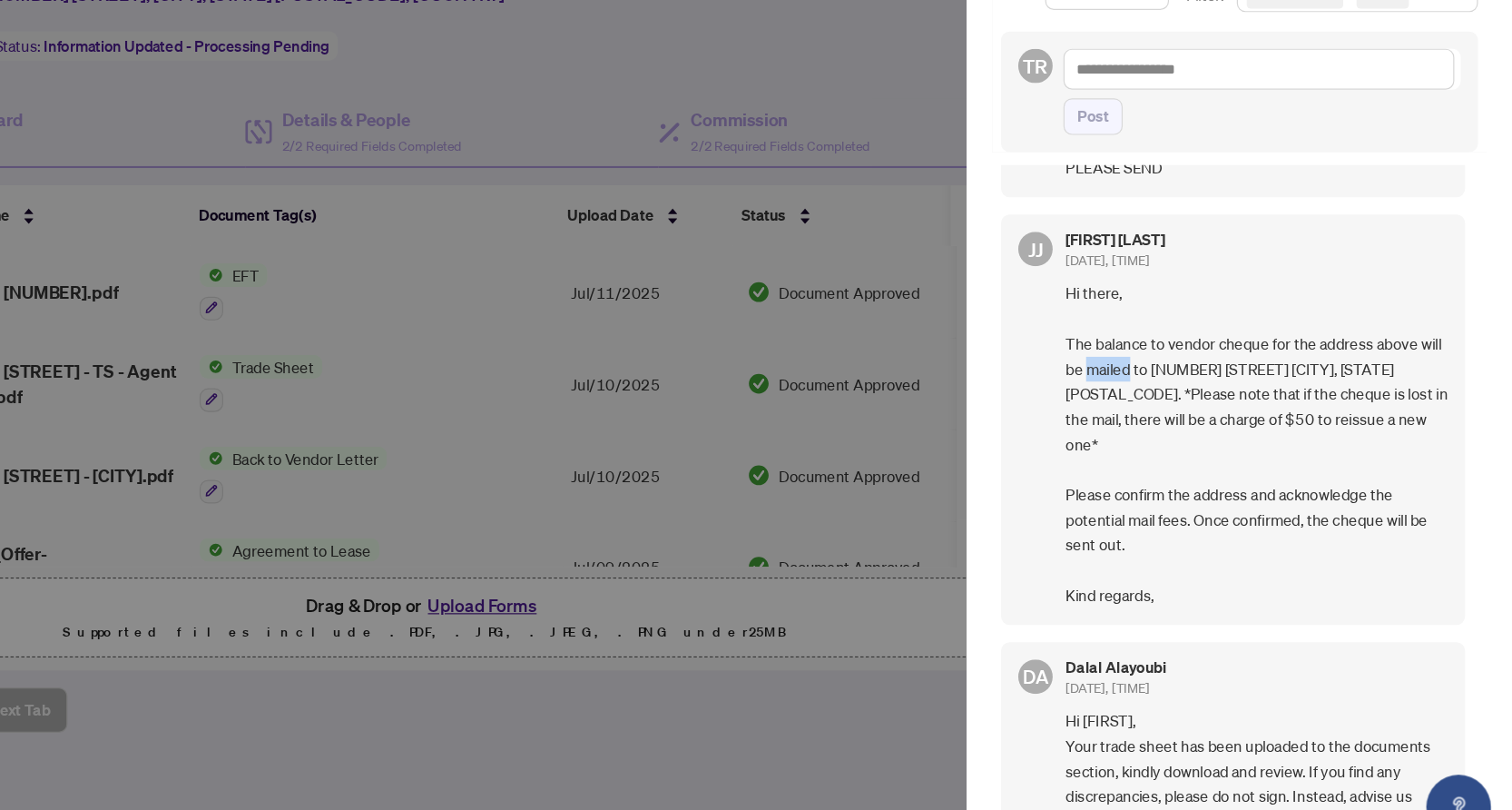 click on "Hi there,
The balance to vendor cheque for the address above will be mailed to [NUMBER] [STREET] [CITY], [STATE] [POSTAL_CODE]. *Please note that if the cheque is lost in the mail, there will be a charge of $50 to reissue a new one*
Please confirm the address and acknowledge the potential mail fees. Once confirmed, the cheque will be sent out.
Kind regards," at bounding box center [1296, 468] 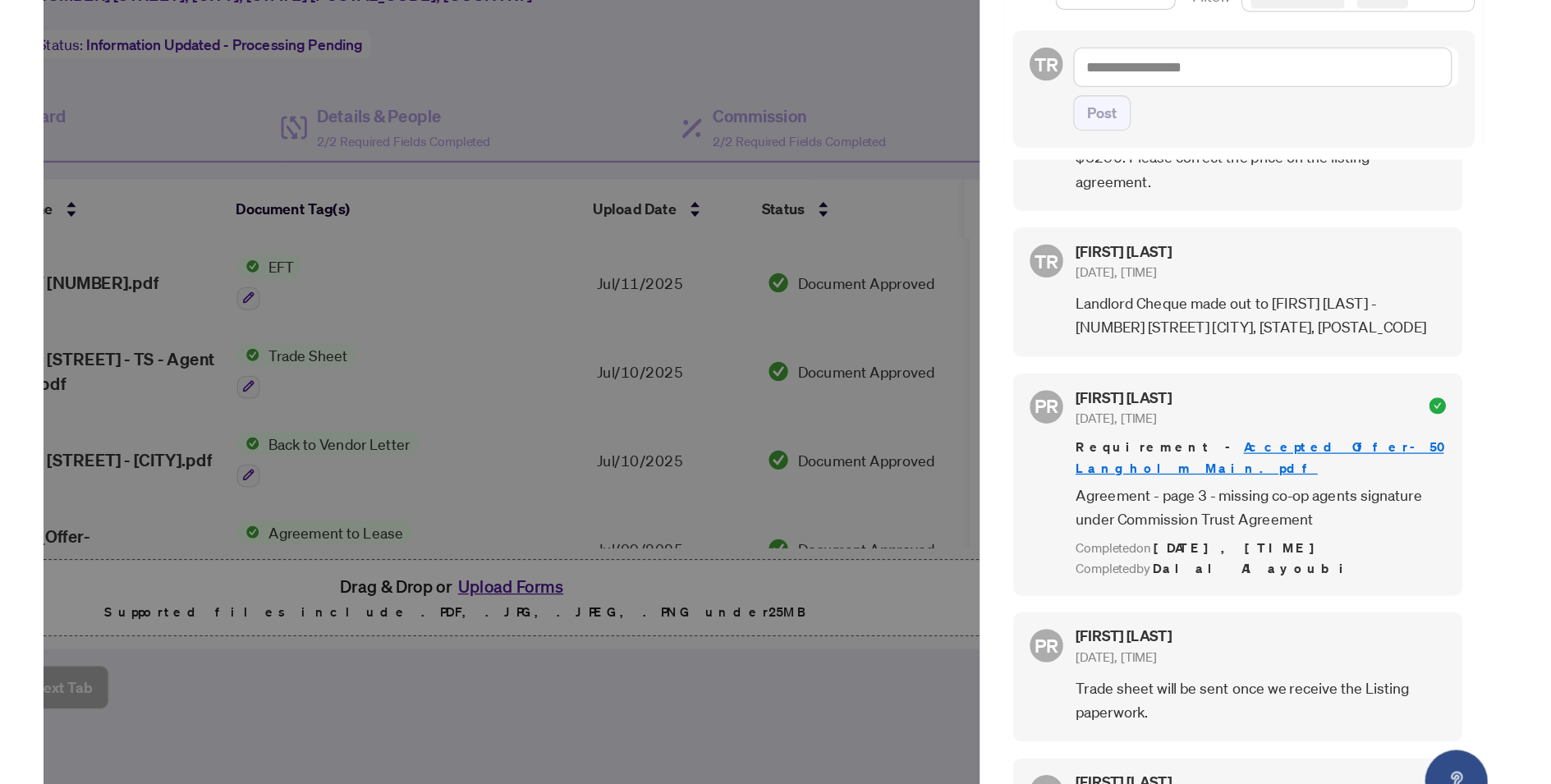 scroll, scrollTop: 956, scrollLeft: 0, axis: vertical 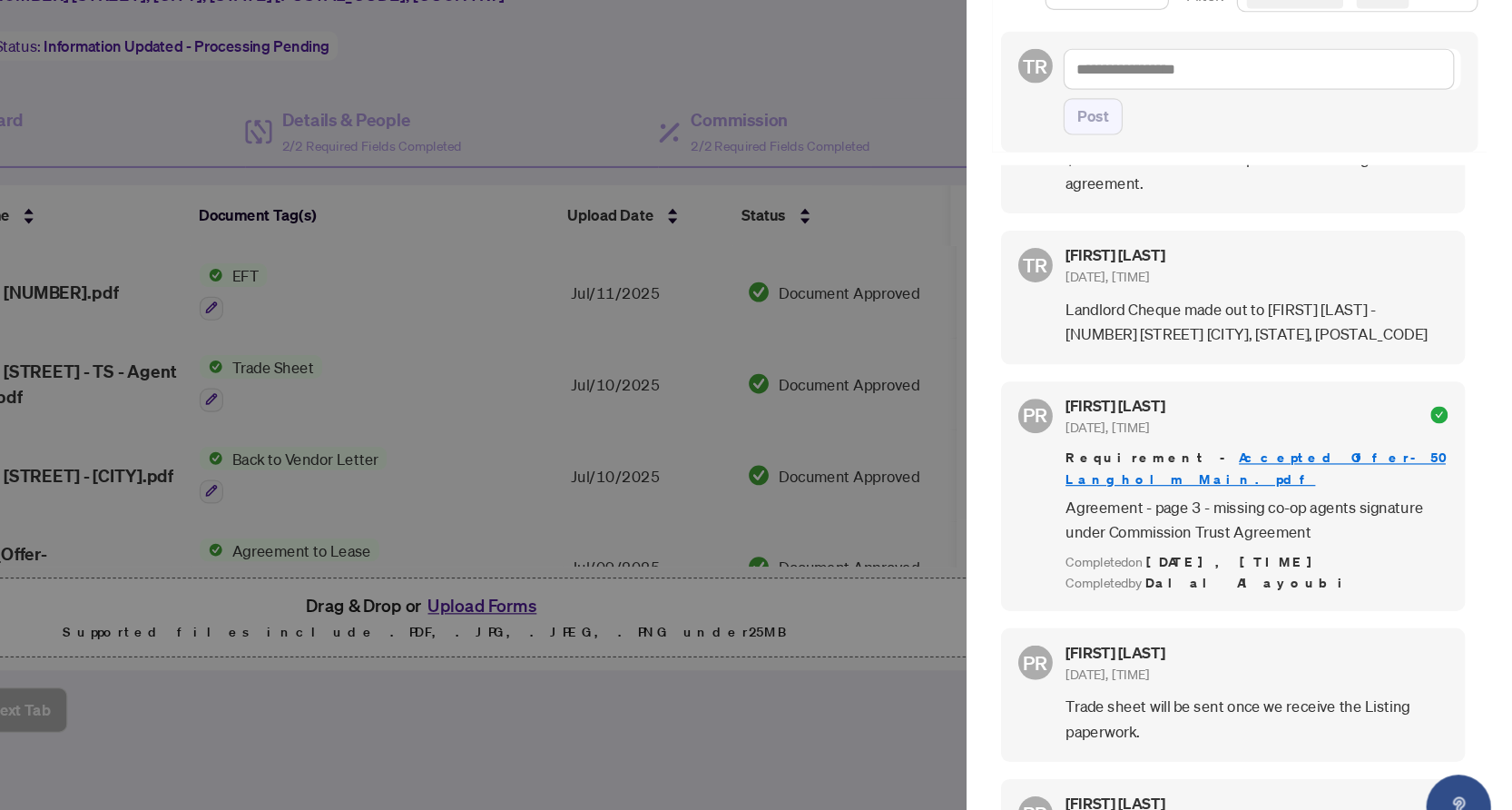 click at bounding box center [756, 405] 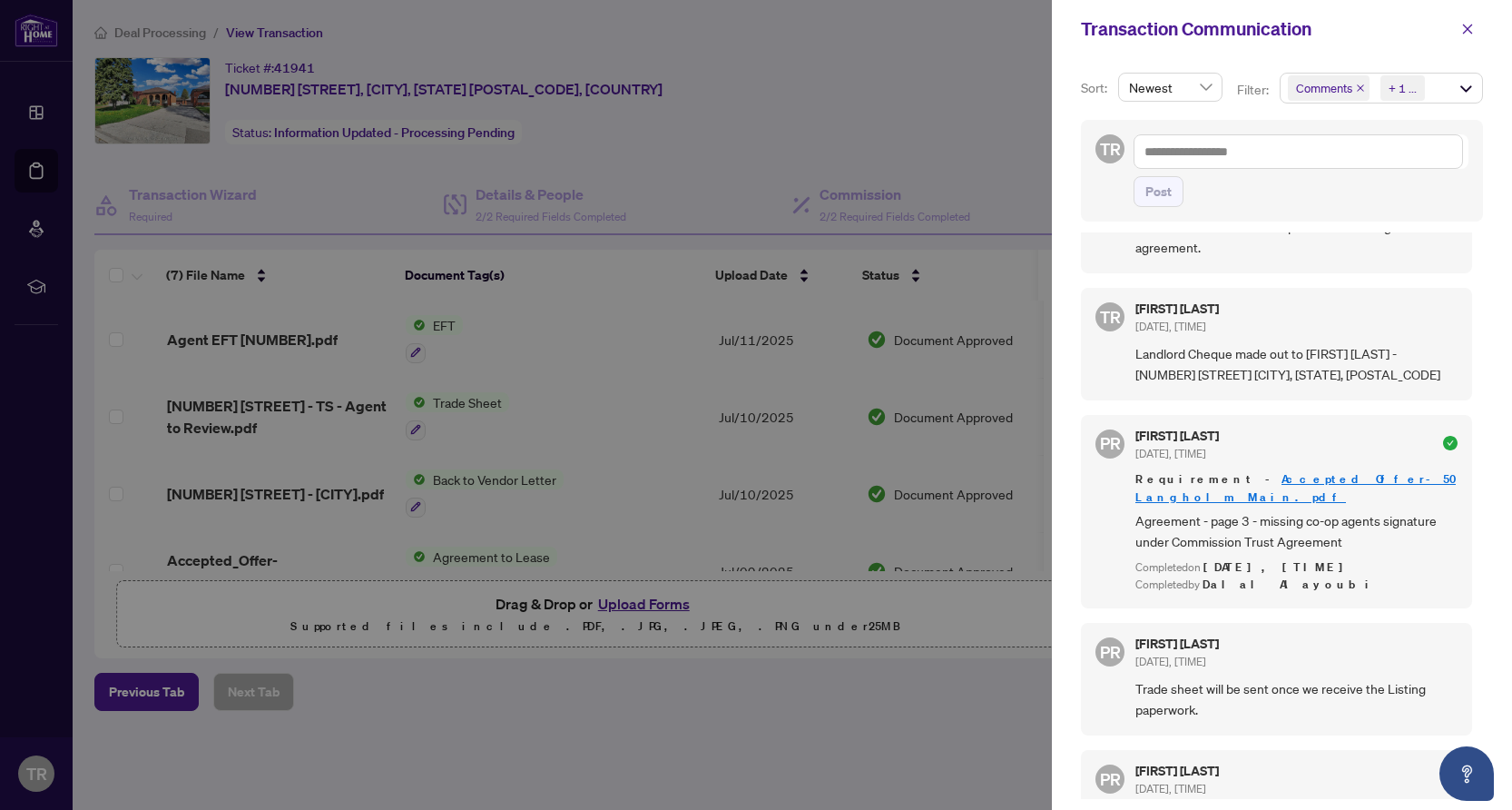 click at bounding box center [756, 405] 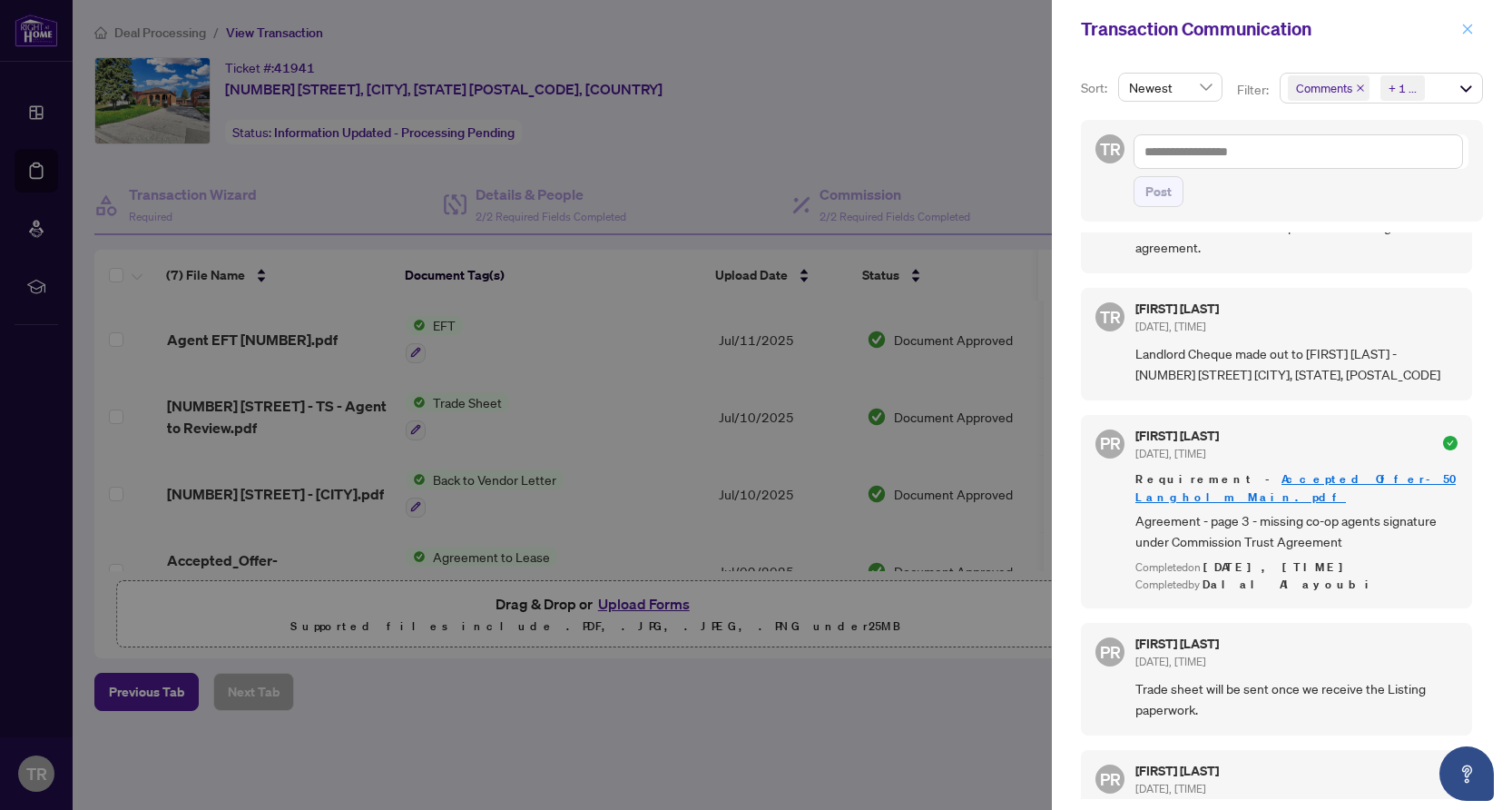 click at bounding box center [1468, 29] 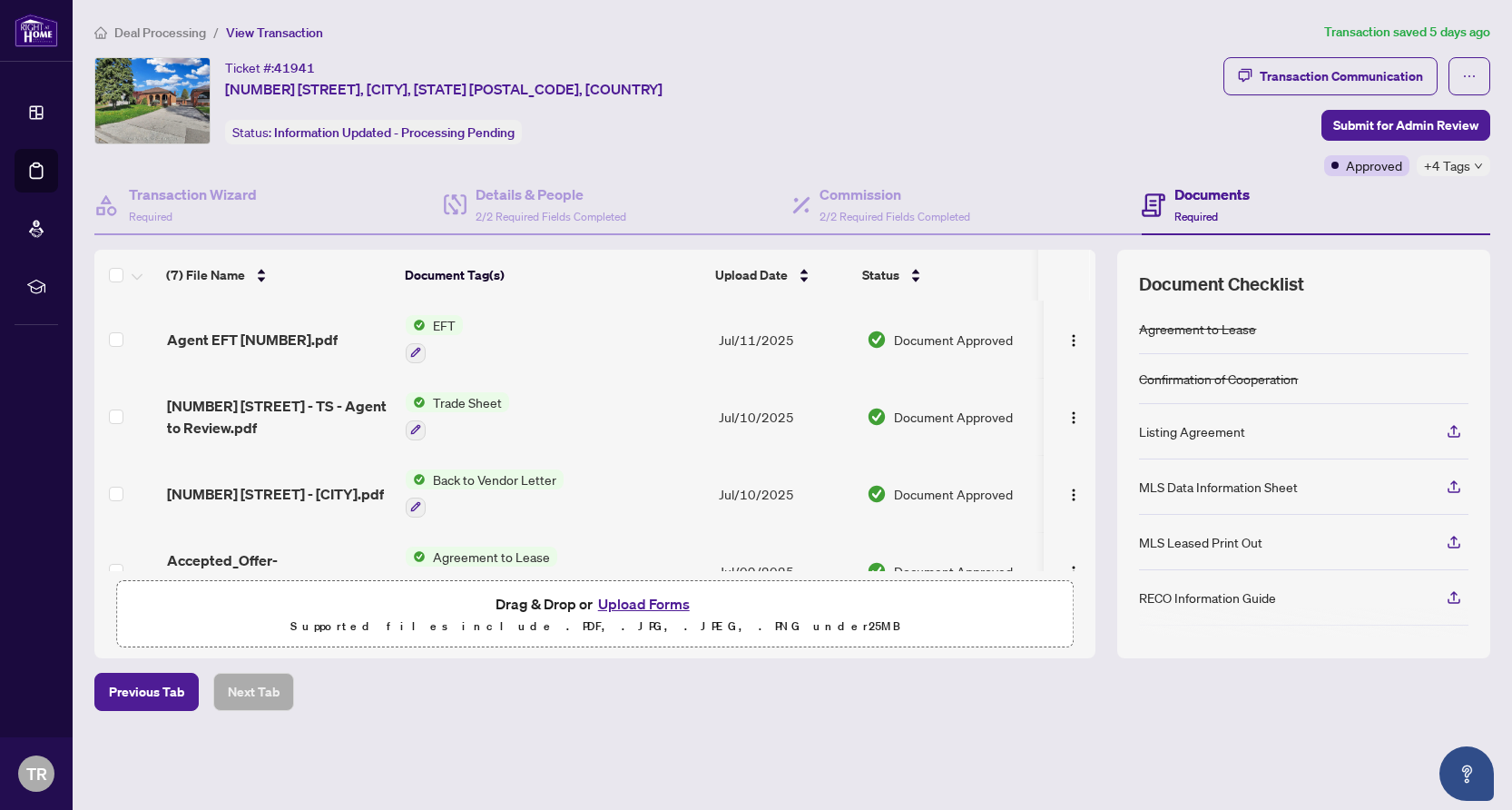 click on "Trade Sheet" at bounding box center [555, 416] 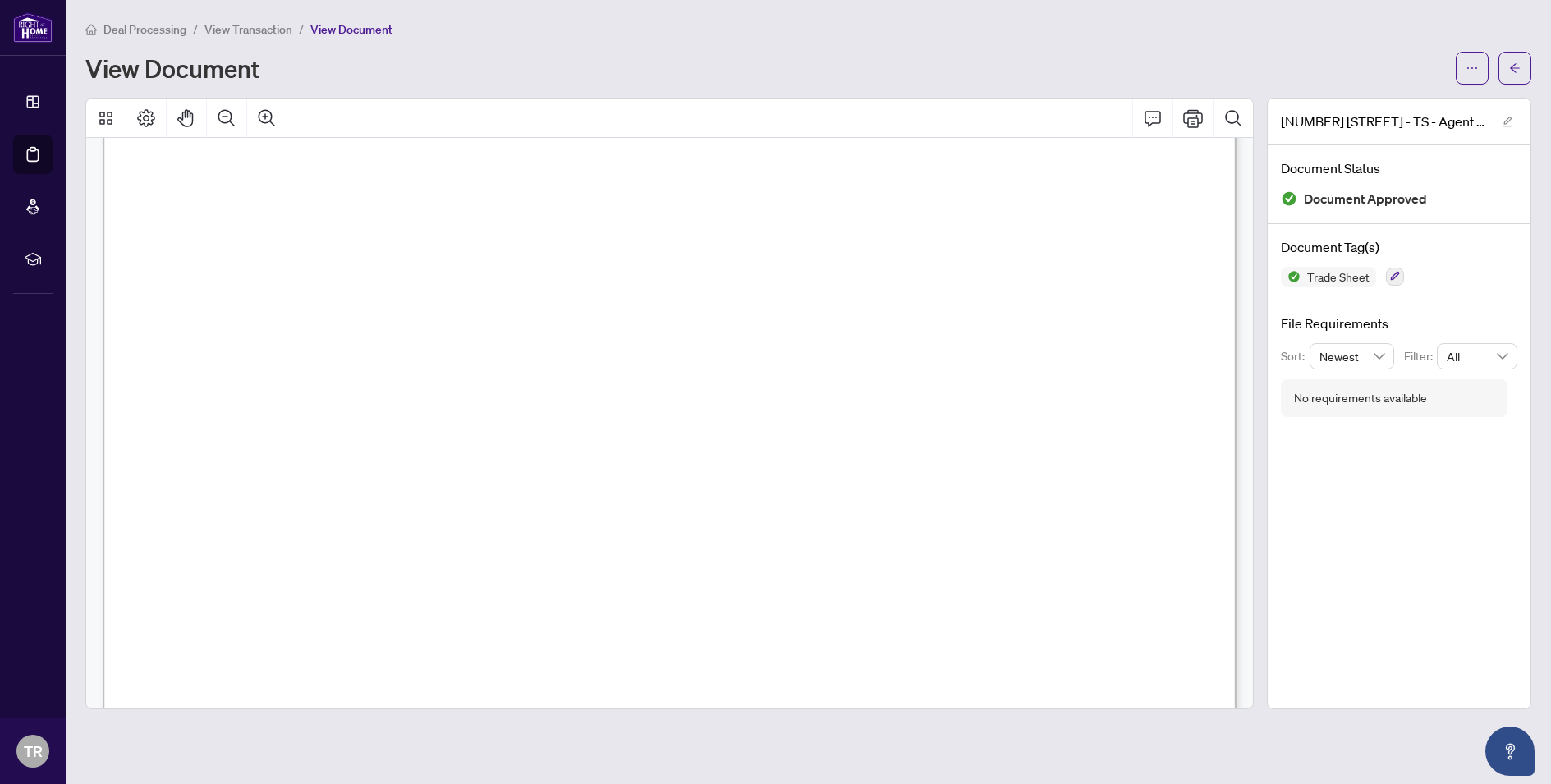 scroll, scrollTop: 452, scrollLeft: 0, axis: vertical 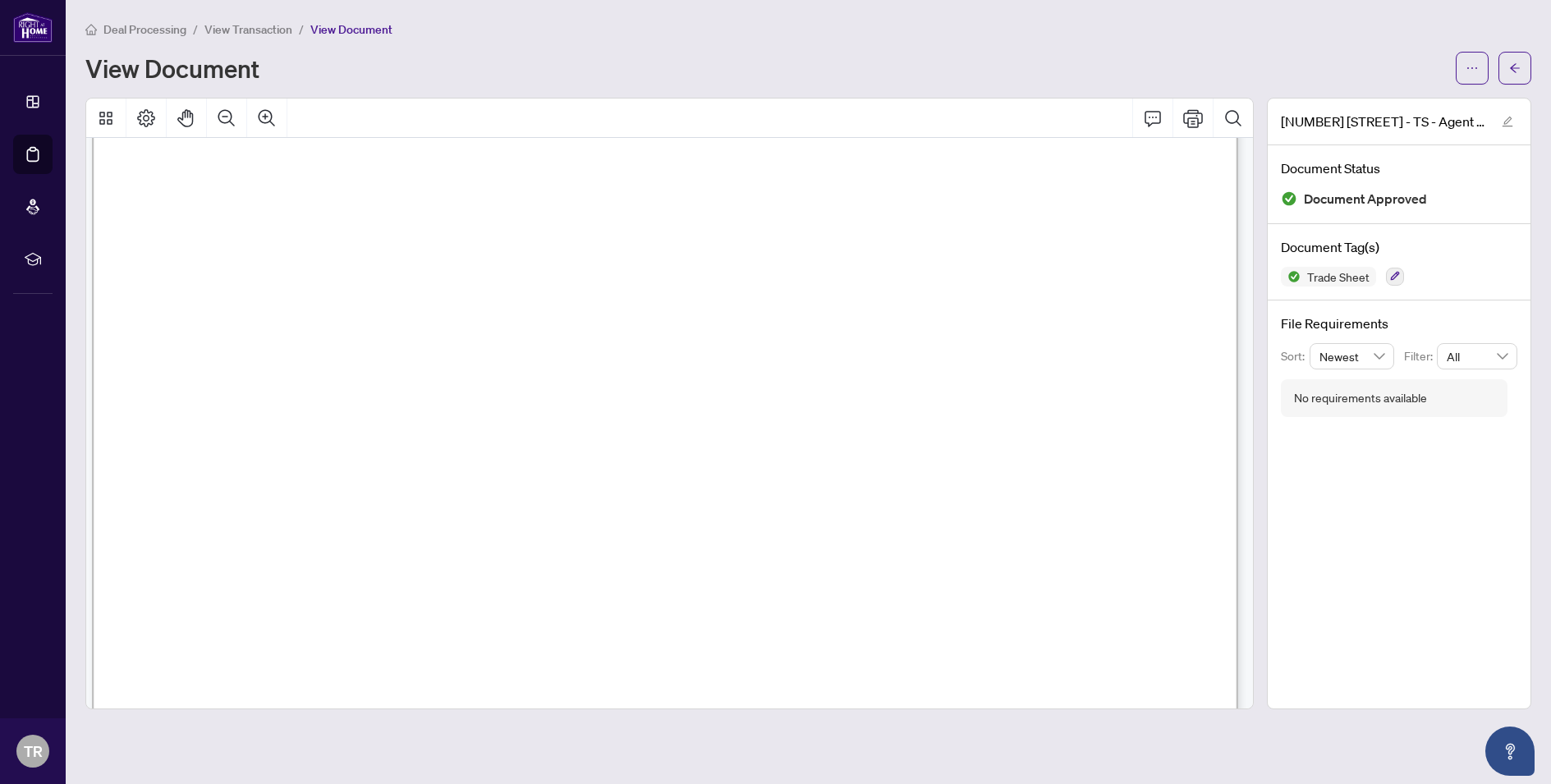 drag, startPoint x: 1121, startPoint y: 368, endPoint x: 1146, endPoint y: 389, distance: 32.649655 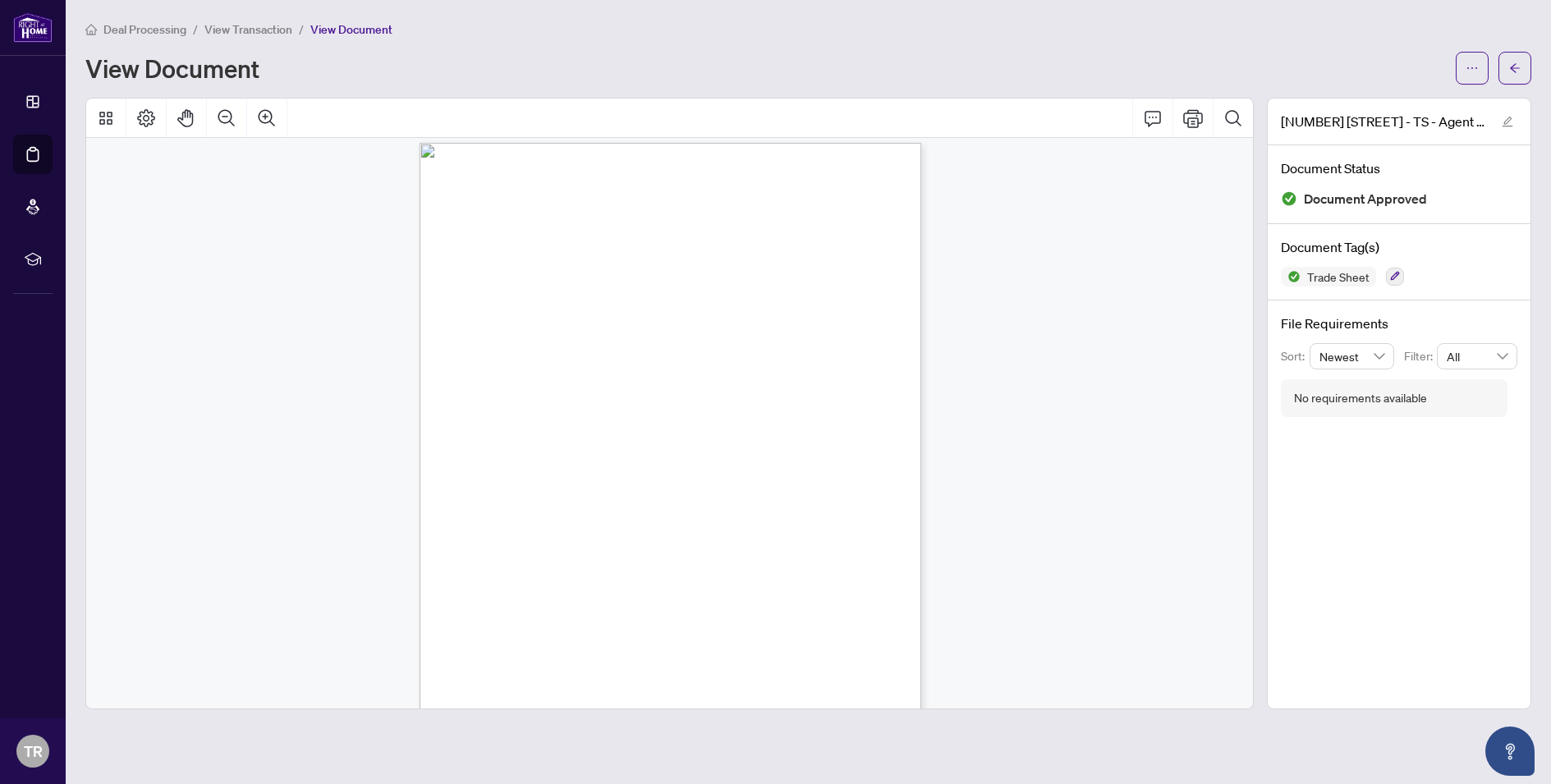 scroll, scrollTop: 8, scrollLeft: 0, axis: vertical 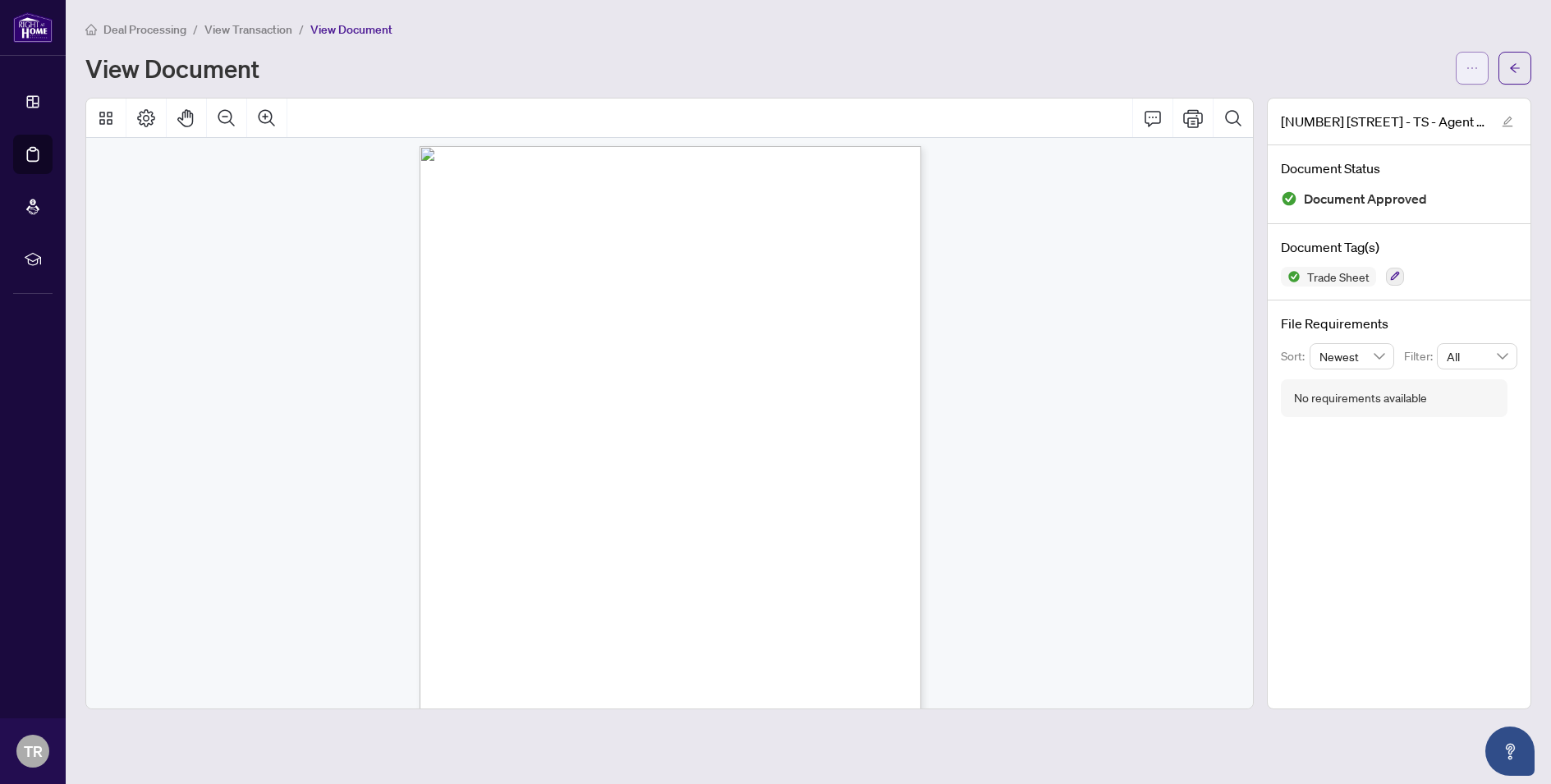 click 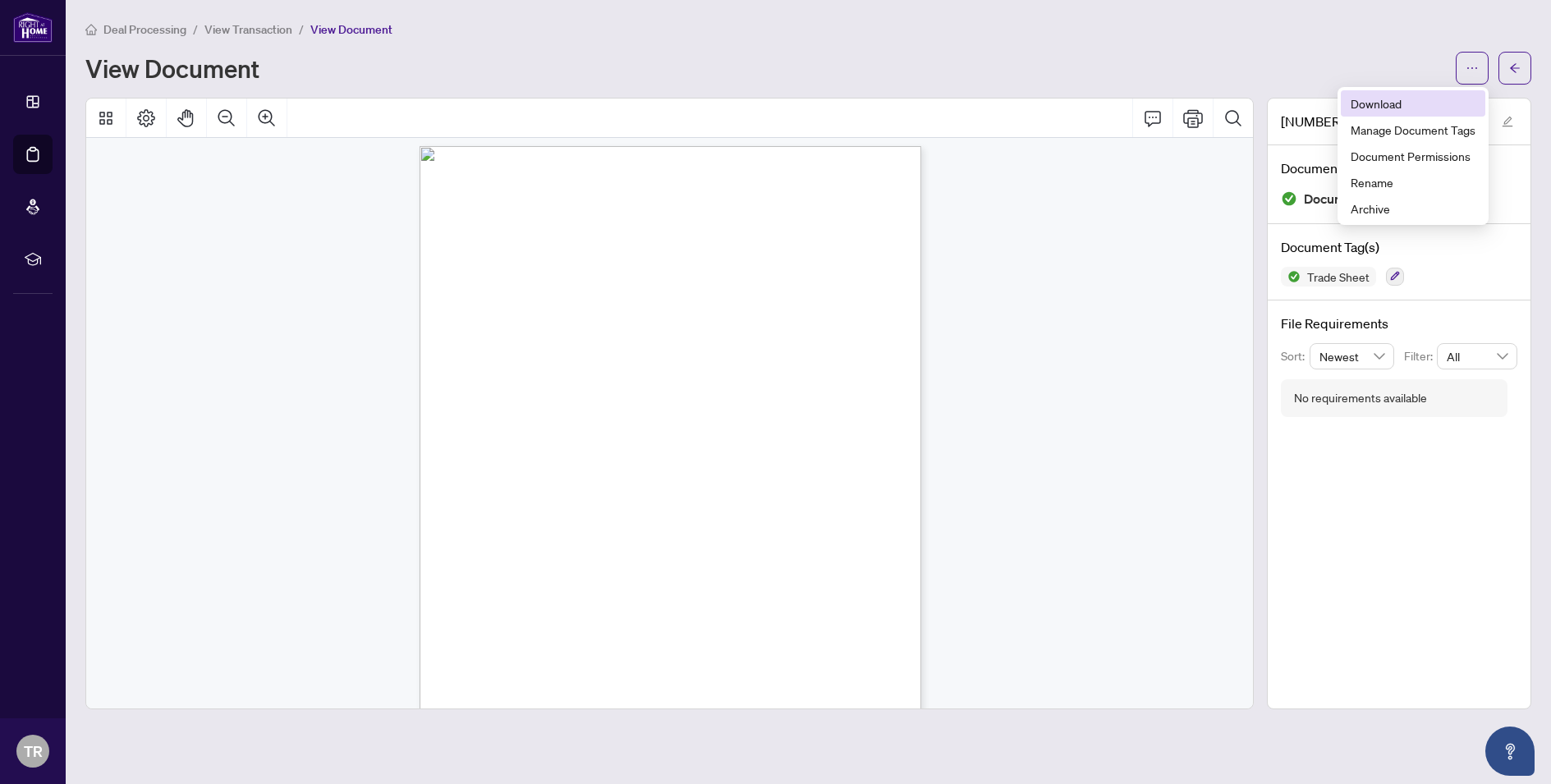 click on "Download" at bounding box center (1413, 103) 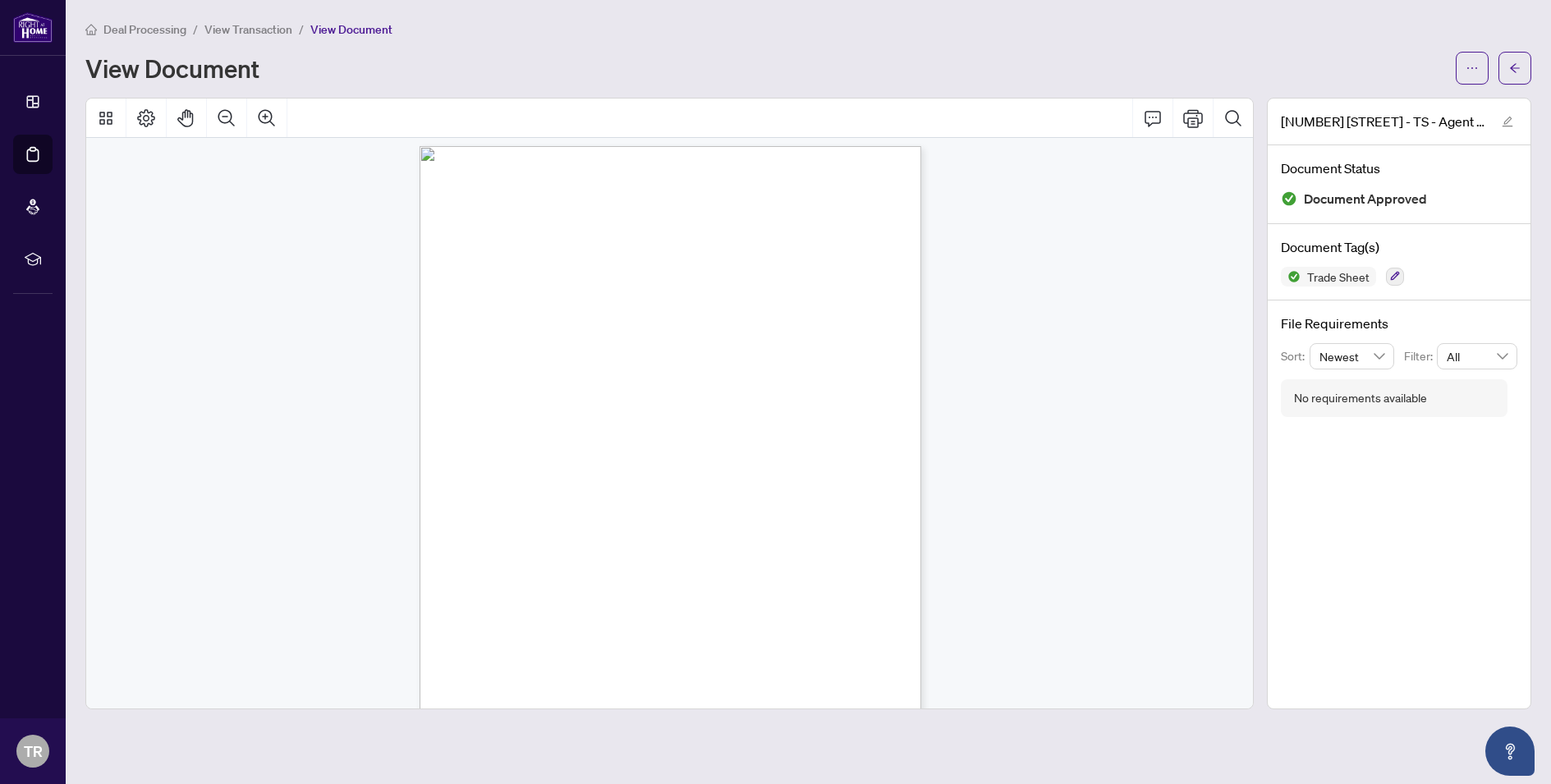 click on "DigiSign Verified - [UUID]
[FIRST] [LAST]" at bounding box center [345, 462] 